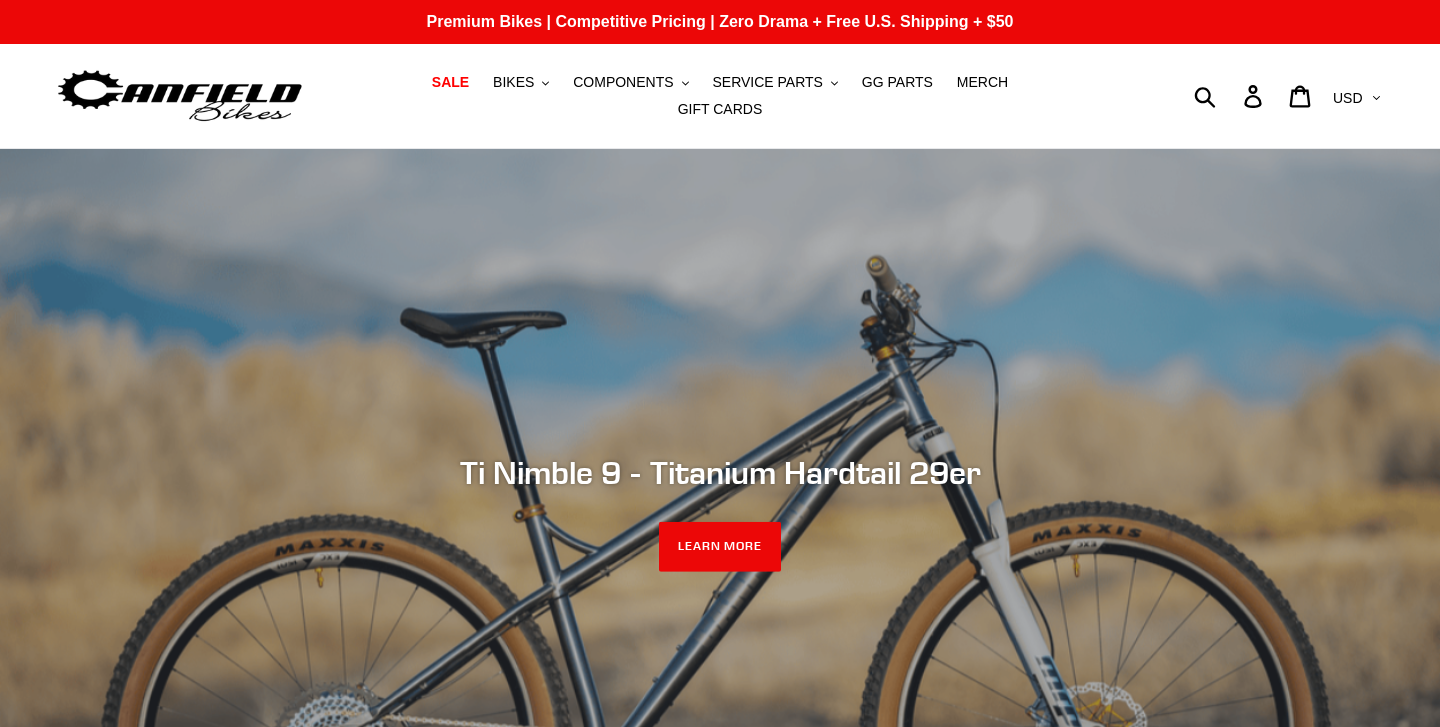 scroll, scrollTop: 0, scrollLeft: 0, axis: both 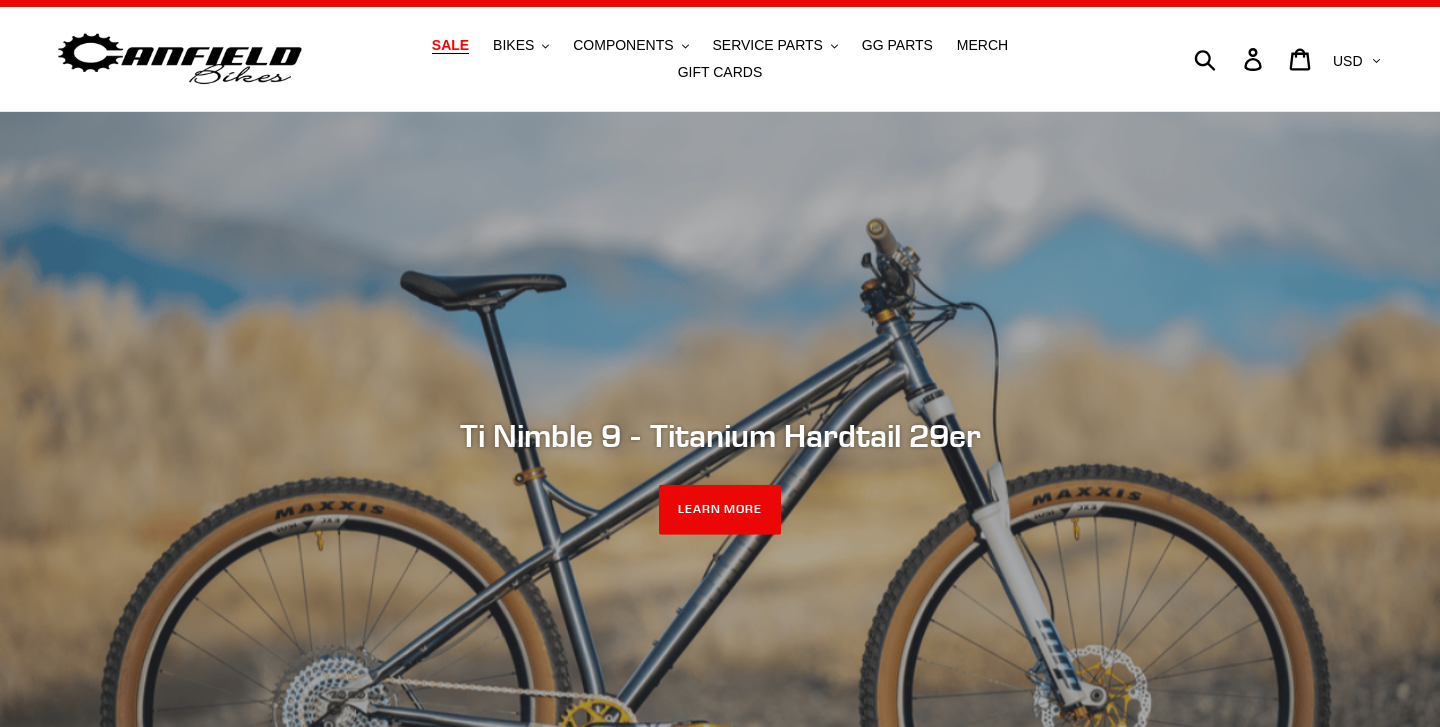 click on "SALE" at bounding box center (450, 45) 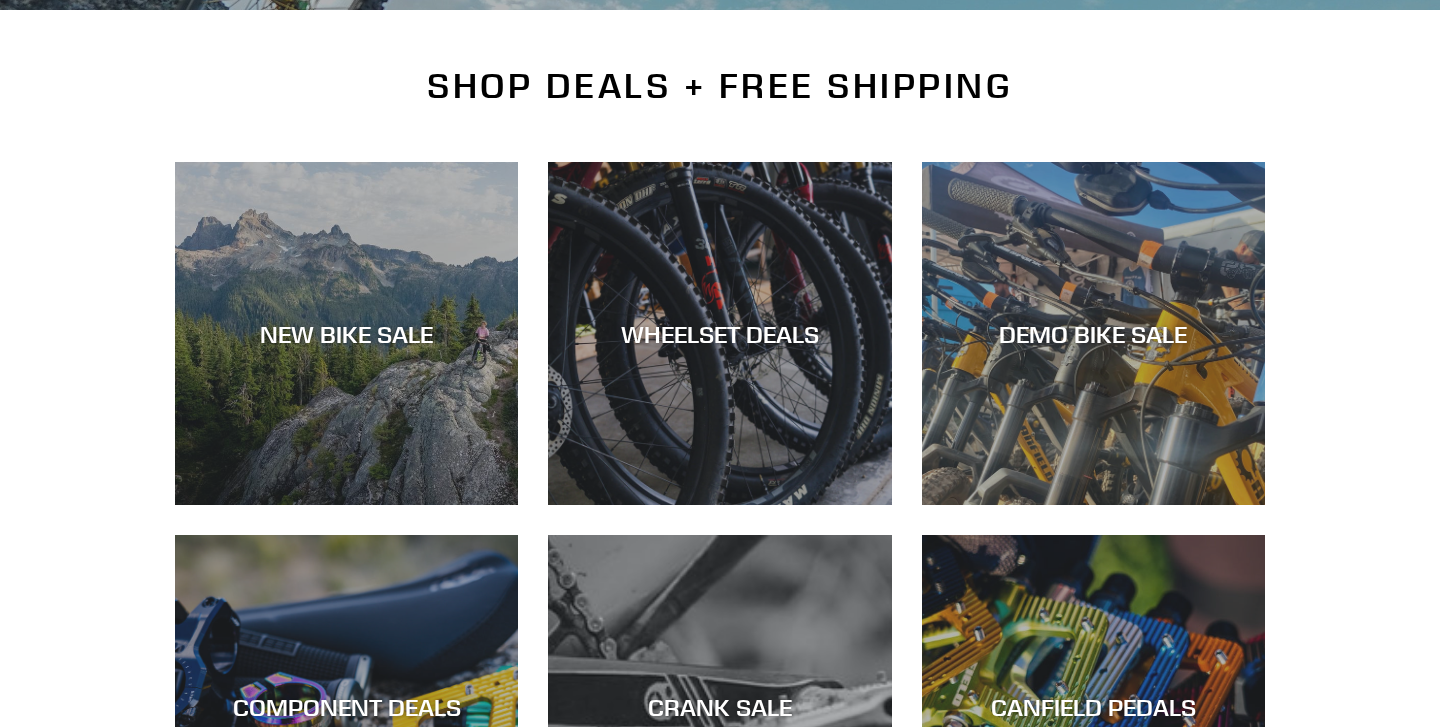 scroll, scrollTop: 466, scrollLeft: 0, axis: vertical 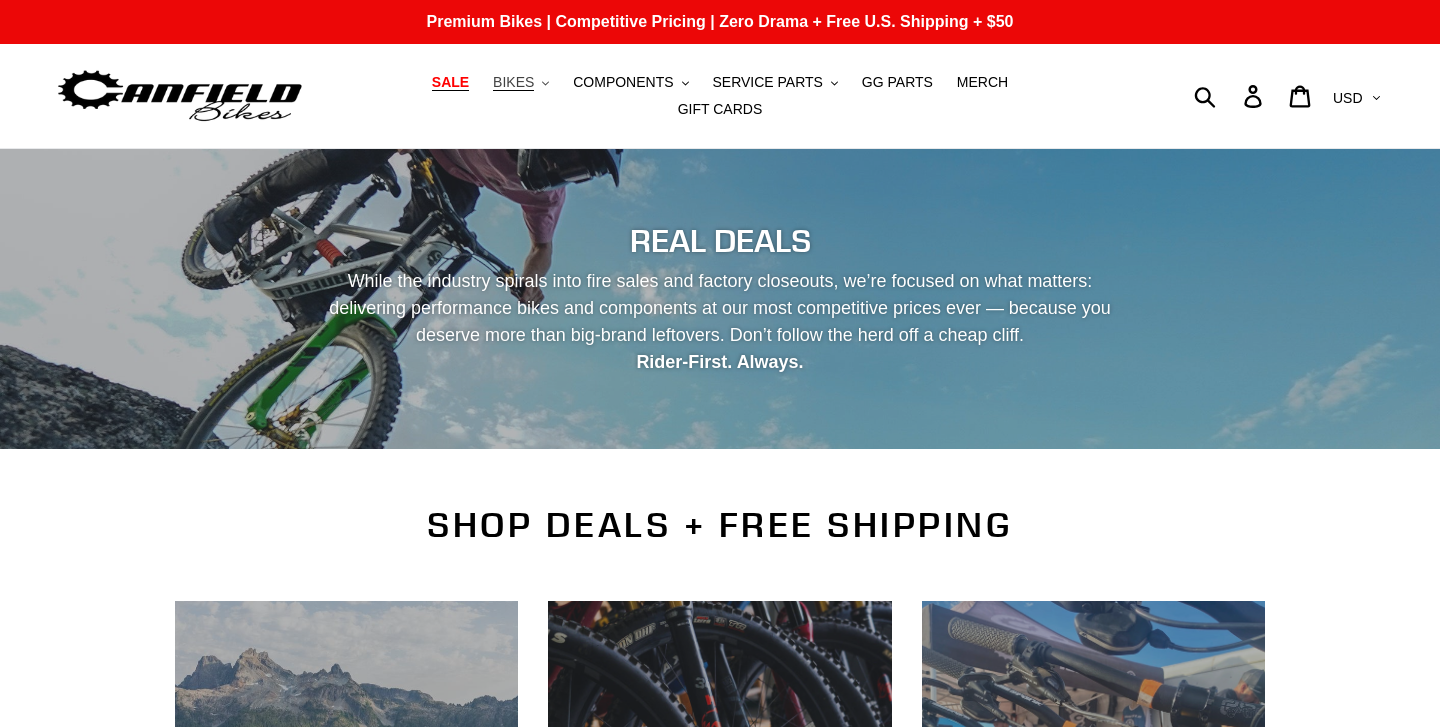 click on "BIKES" at bounding box center (513, 82) 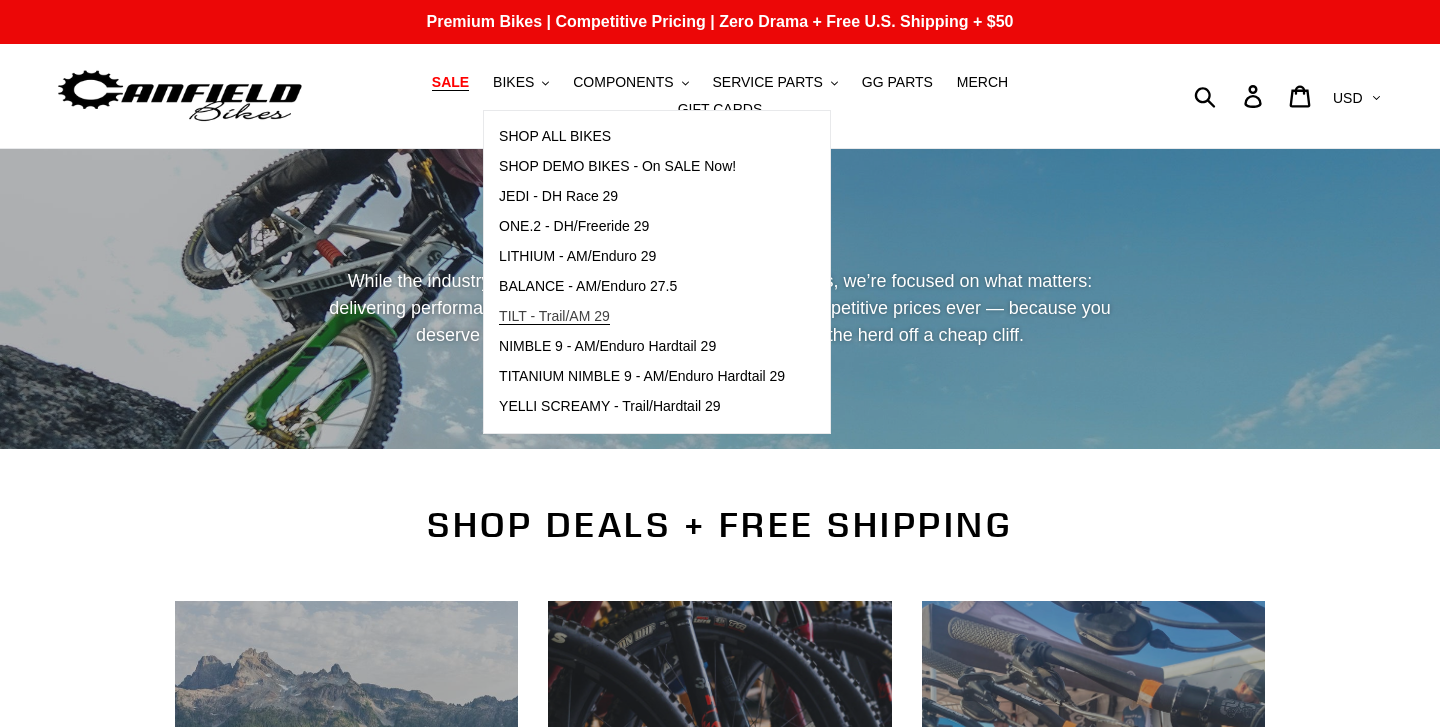 click on "TILT - Trail/AM 29" at bounding box center [554, 316] 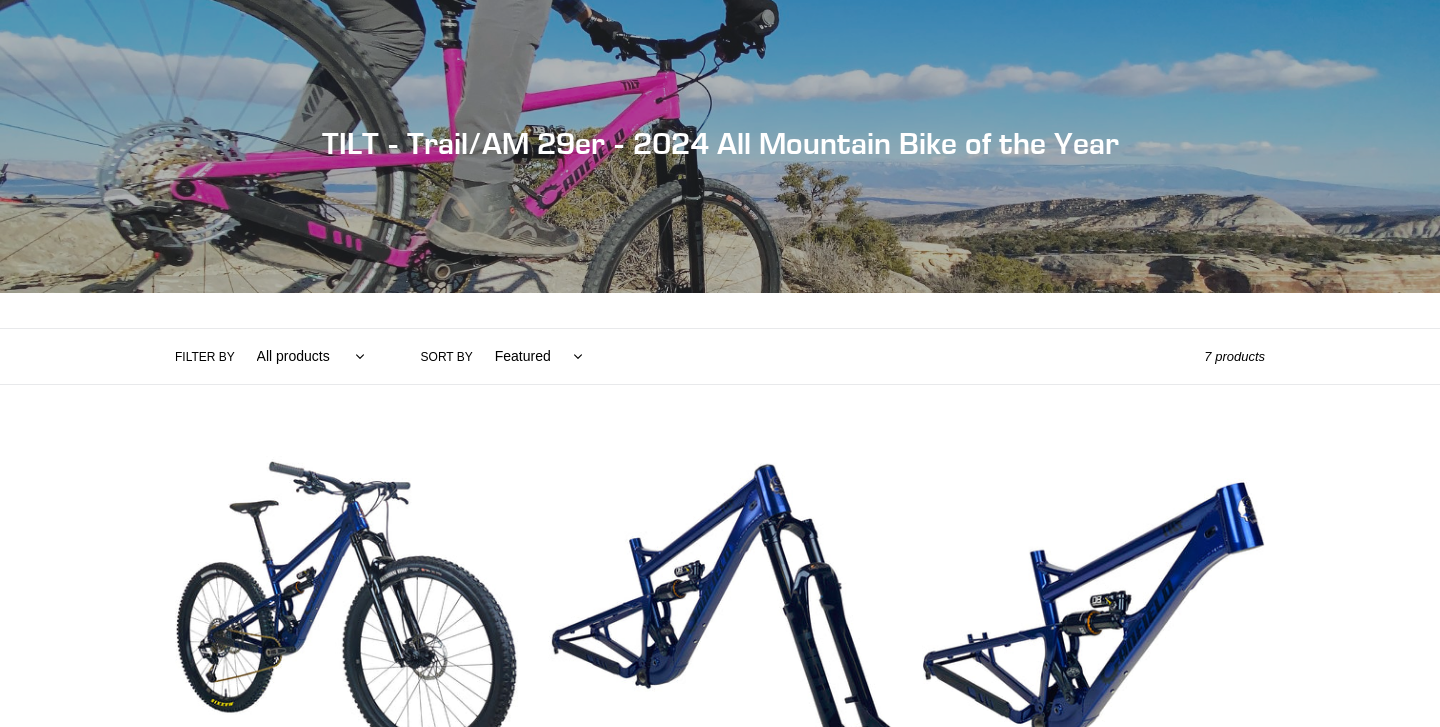 scroll, scrollTop: 0, scrollLeft: 0, axis: both 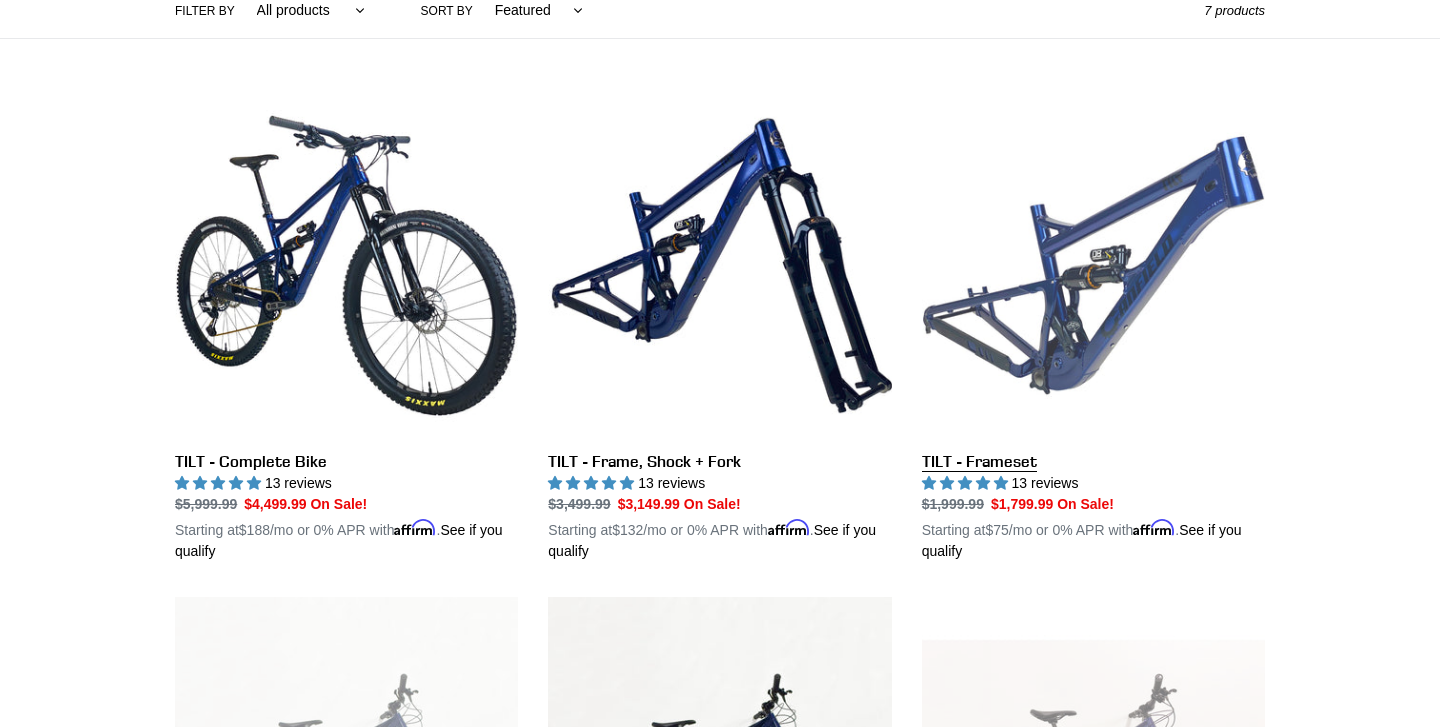 click on "TILT - Frameset" at bounding box center (1093, 328) 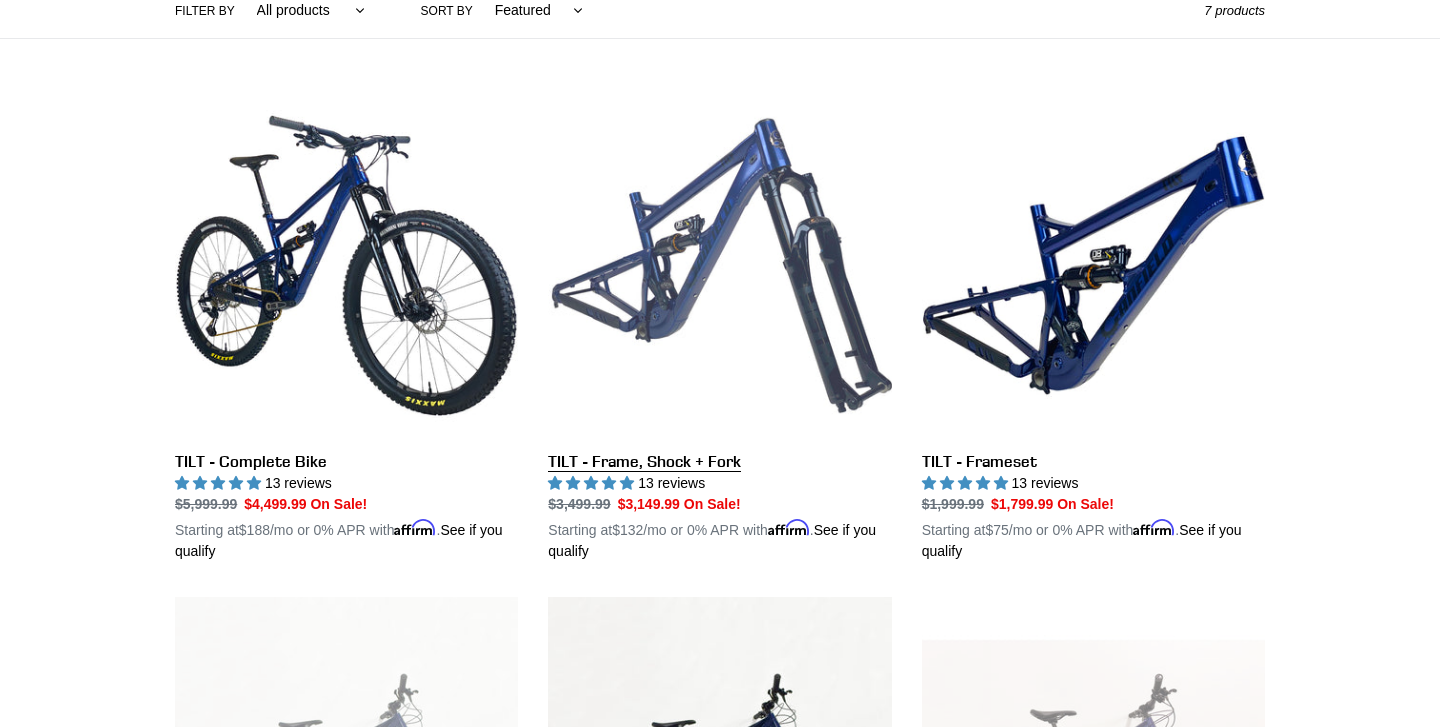 click on "TILT - Frame, Shock + Fork" at bounding box center (719, 328) 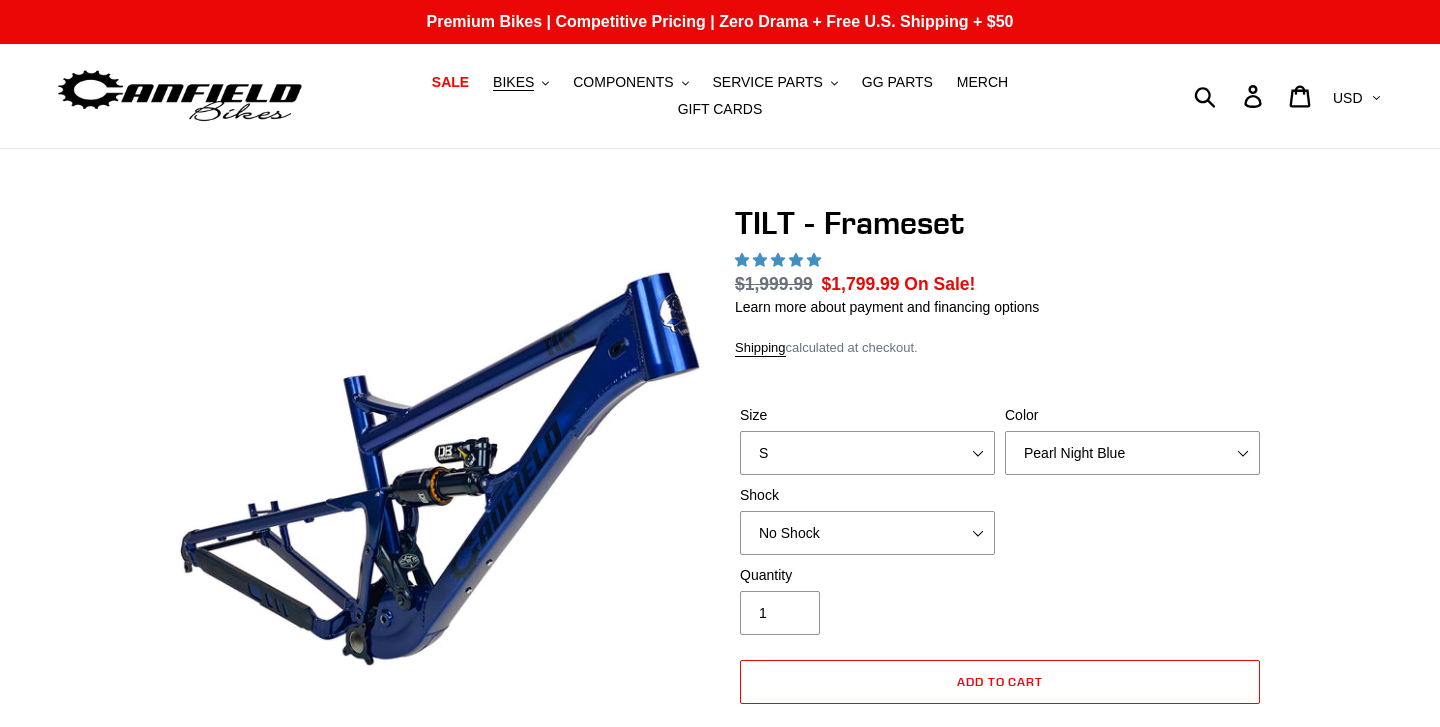 scroll, scrollTop: 0, scrollLeft: 0, axis: both 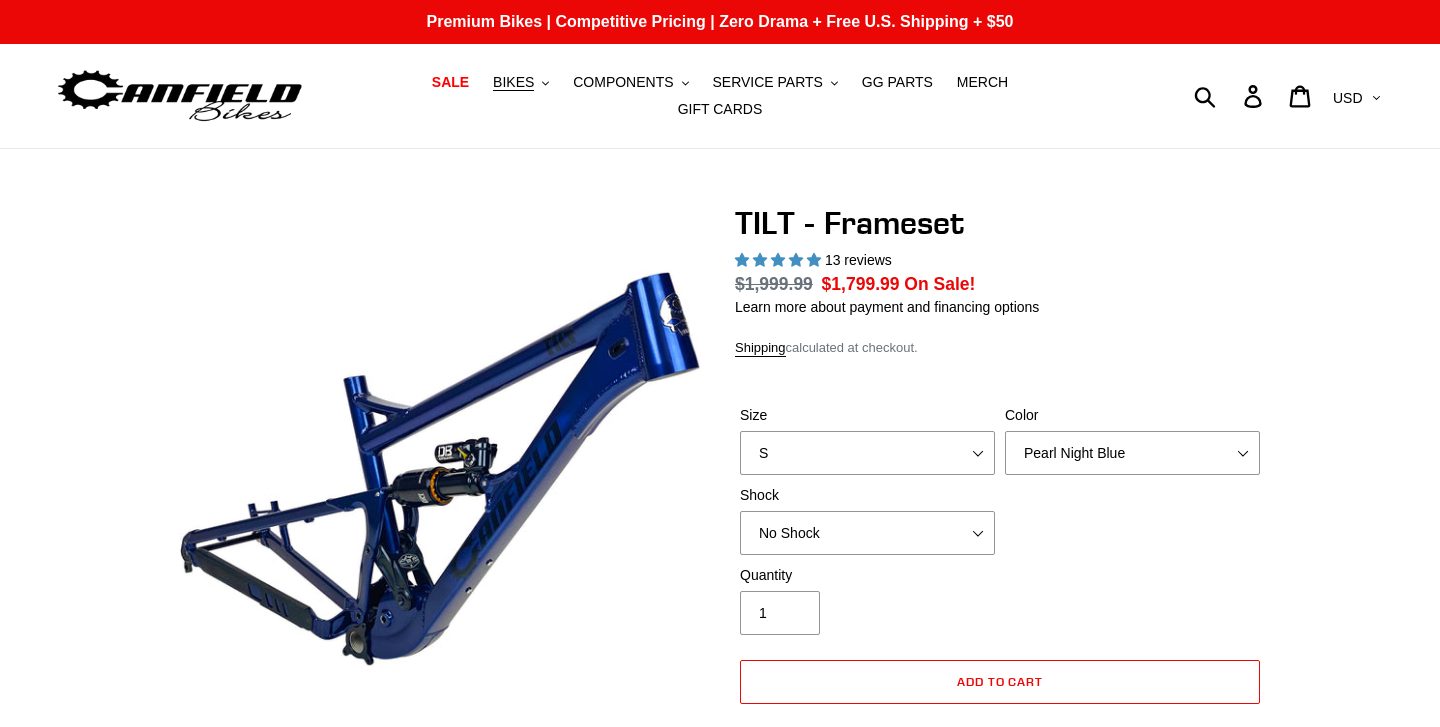 select on "highest-rating" 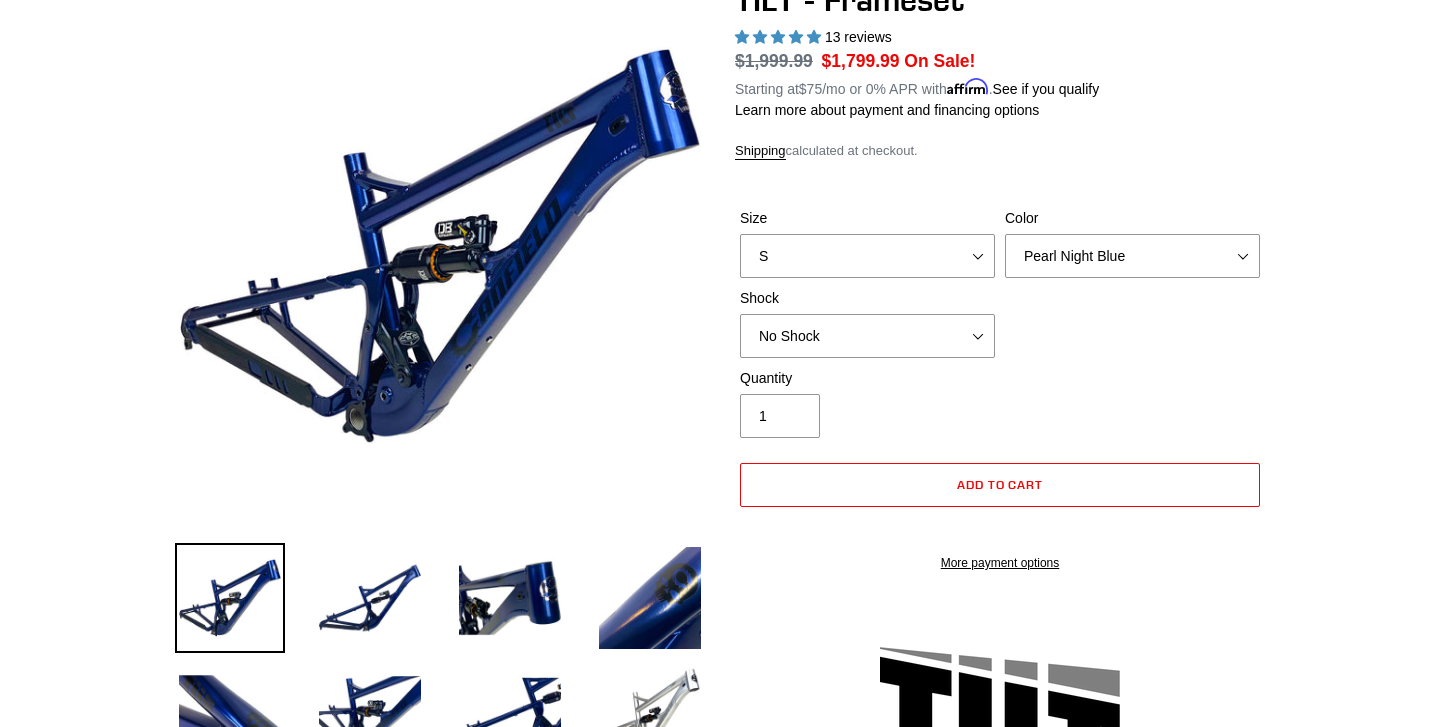 scroll, scrollTop: 224, scrollLeft: 0, axis: vertical 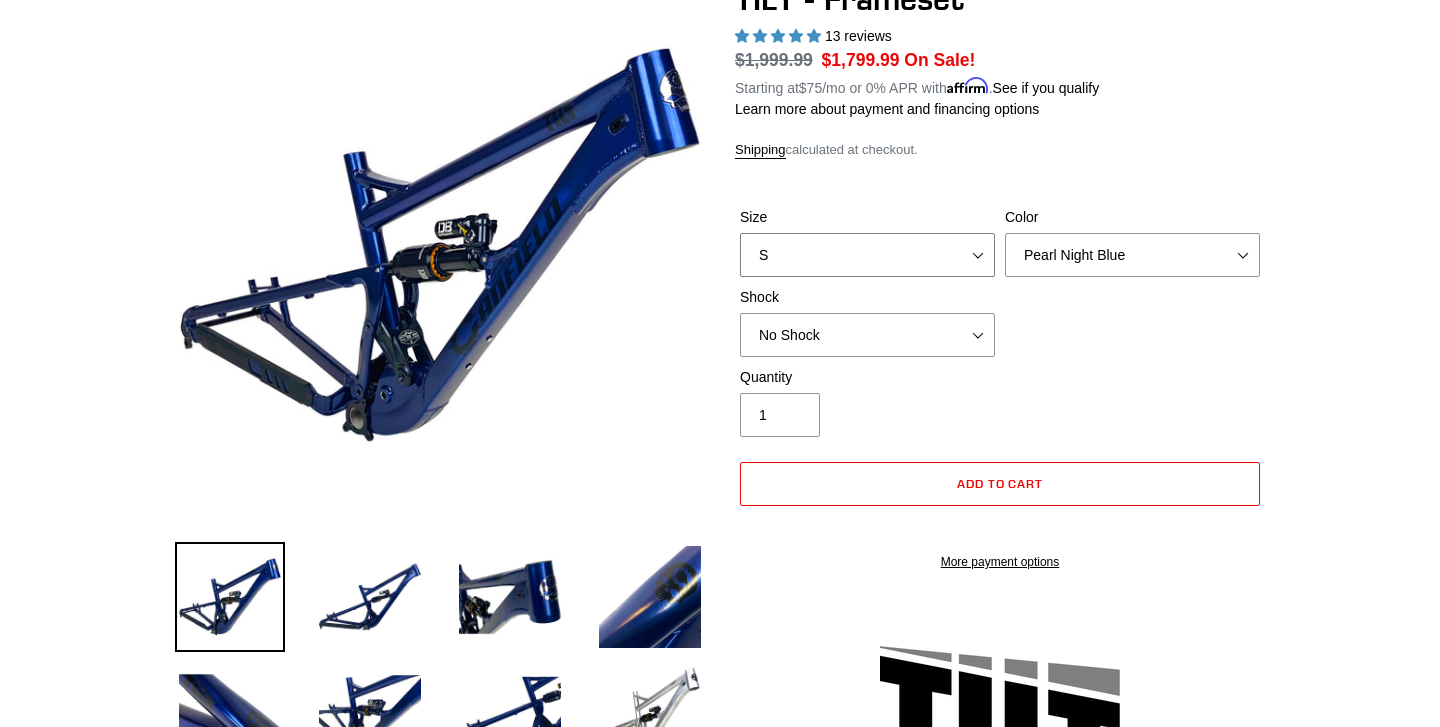 select on "M" 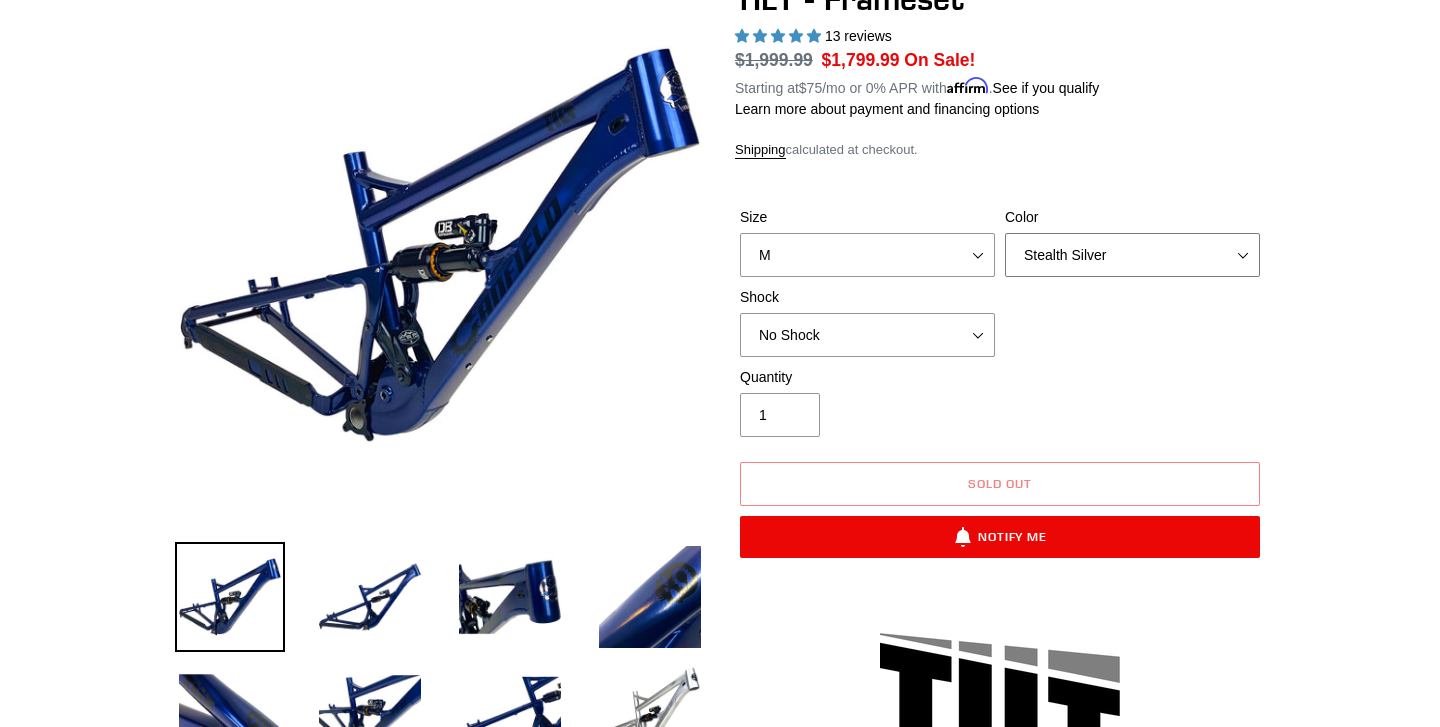 select on "Pearl Night Blue" 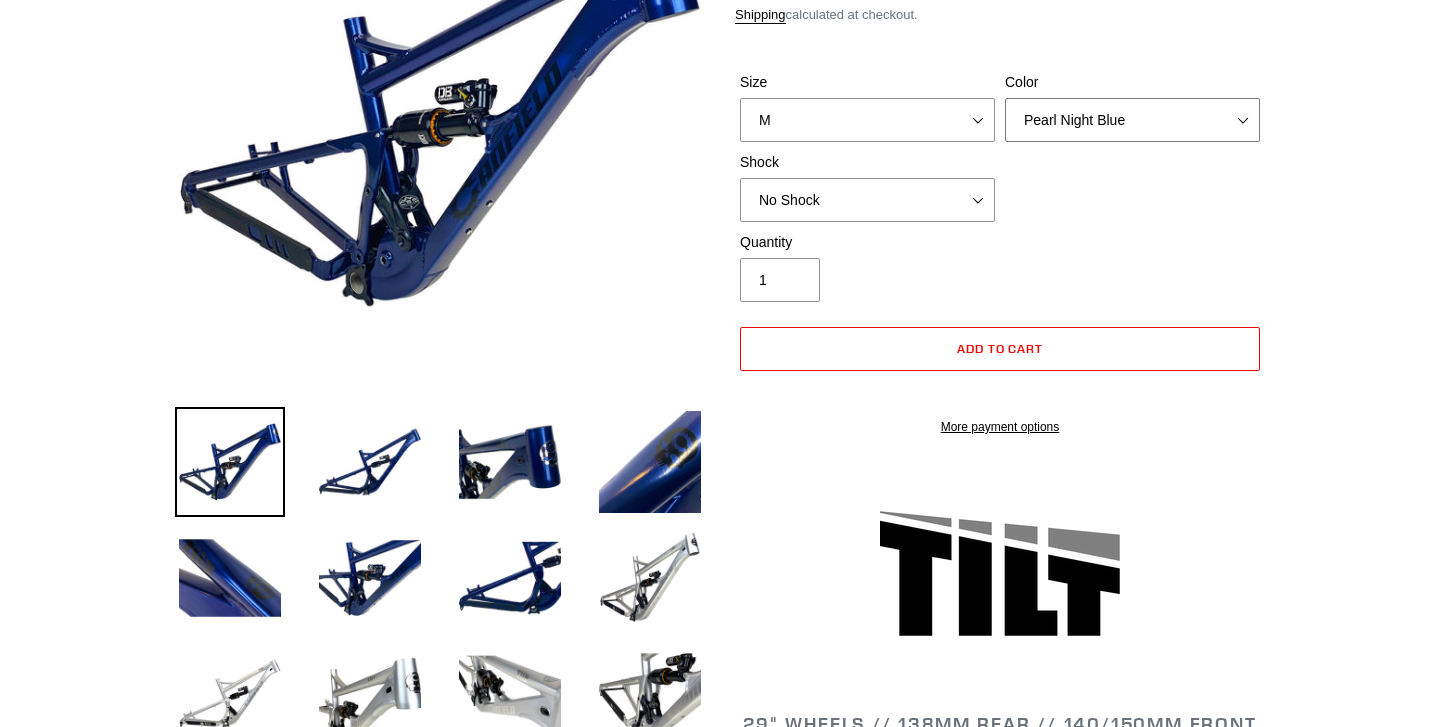 scroll, scrollTop: 356, scrollLeft: 0, axis: vertical 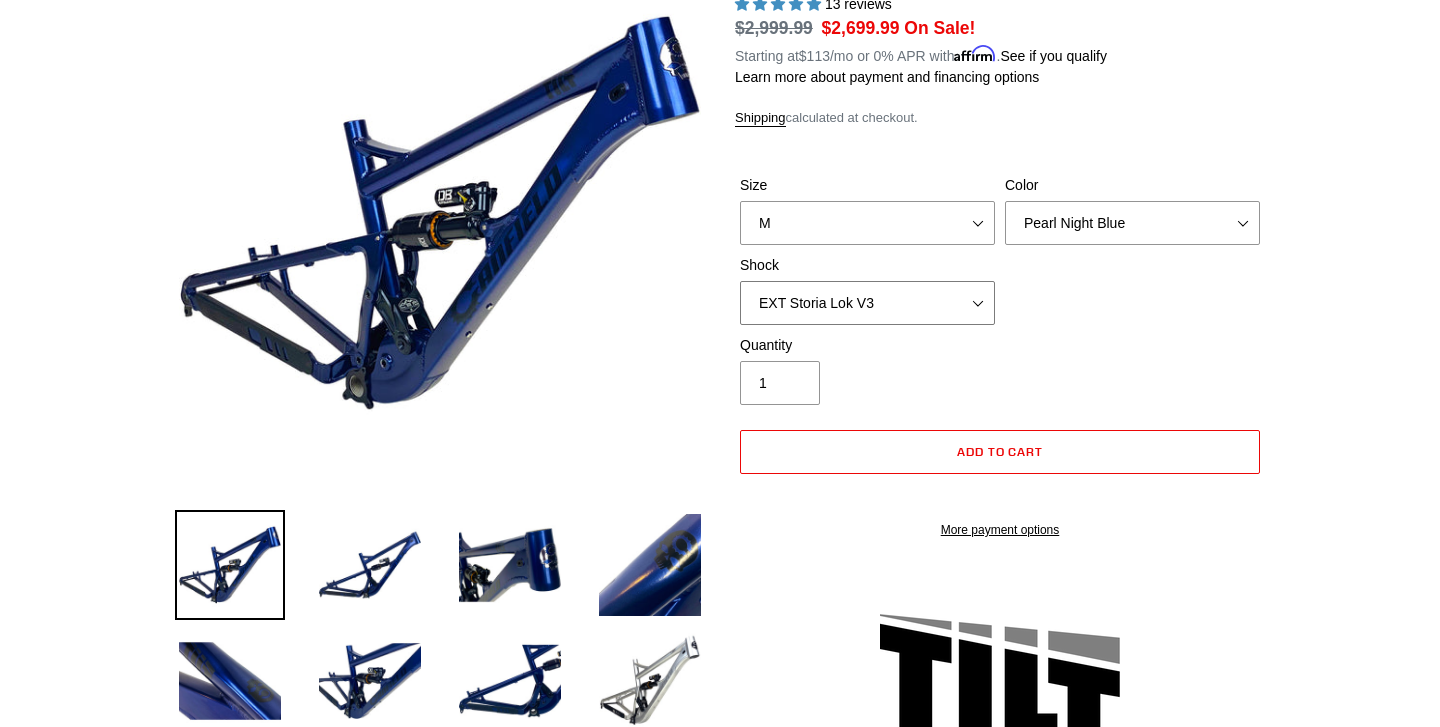 select on "Cane Creek DB Kitsuma Air" 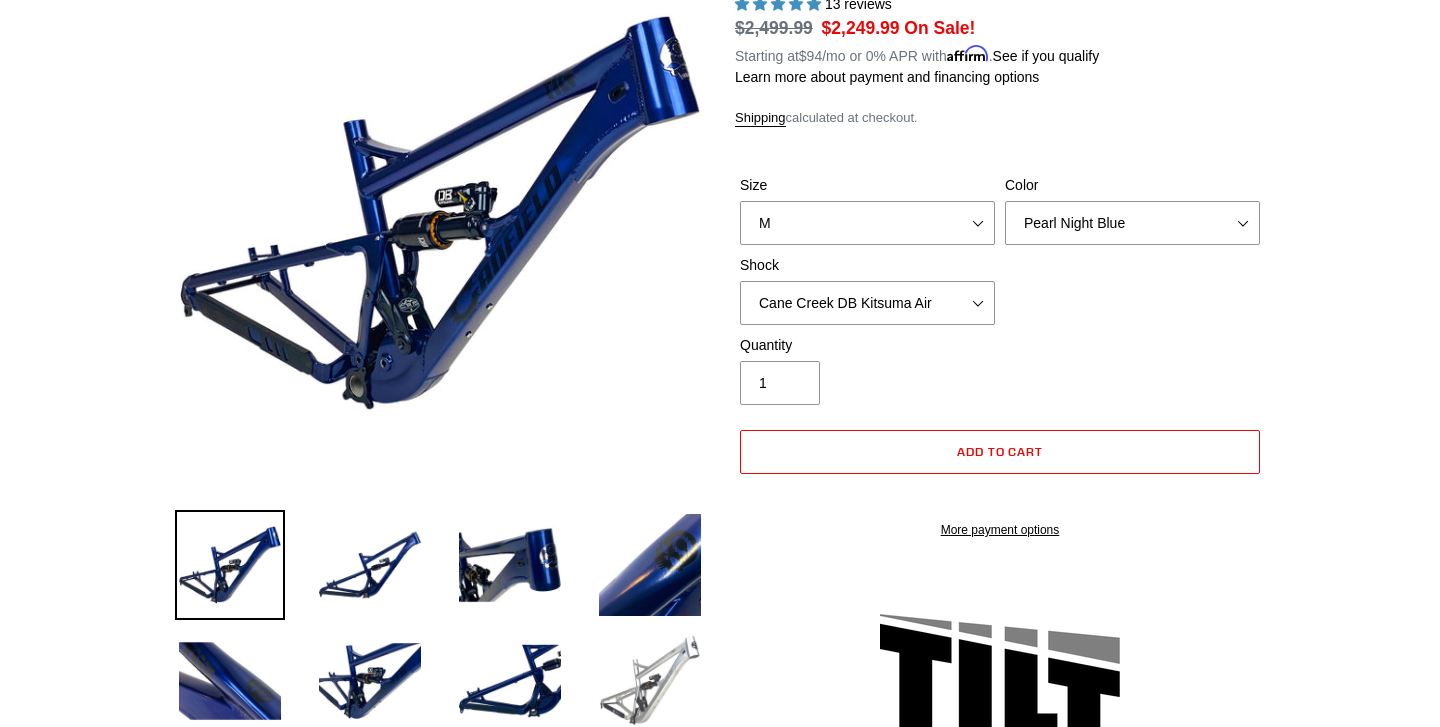 click at bounding box center (650, 681) 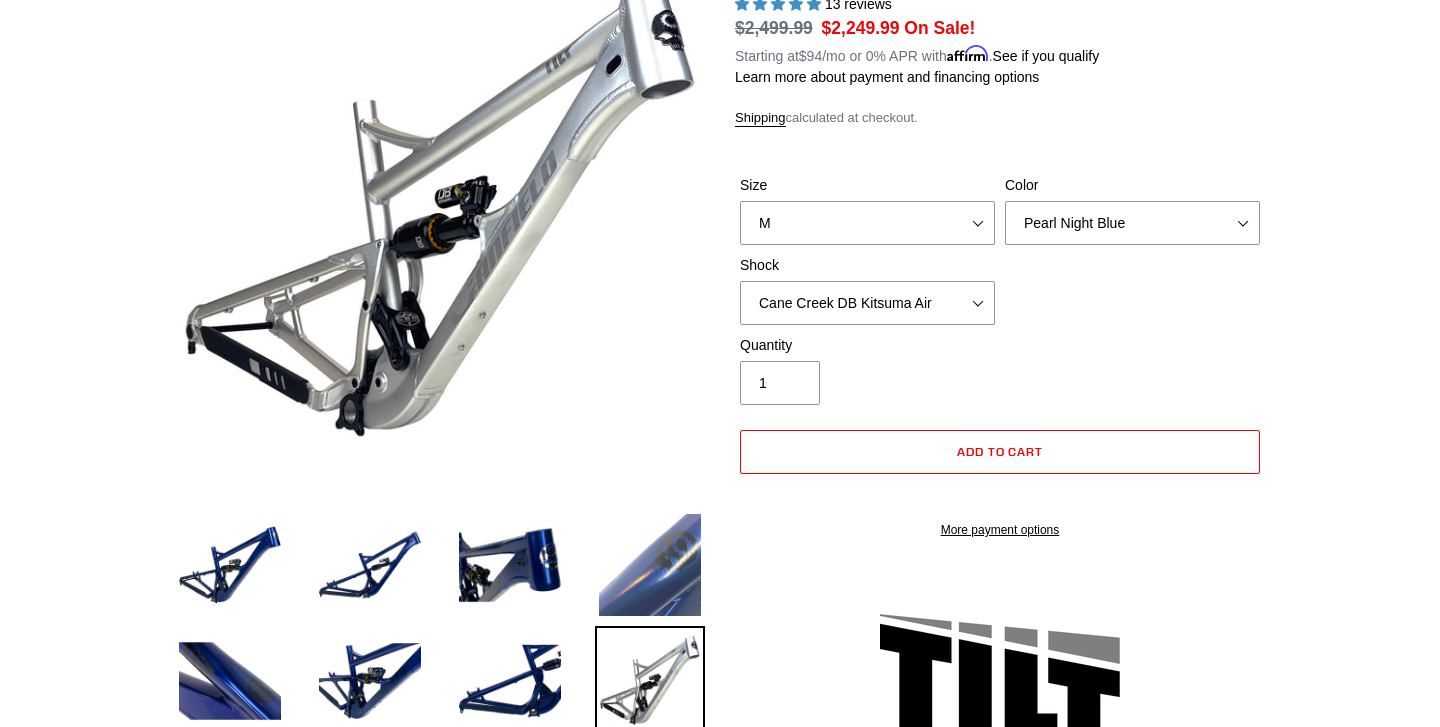 click at bounding box center [650, 565] 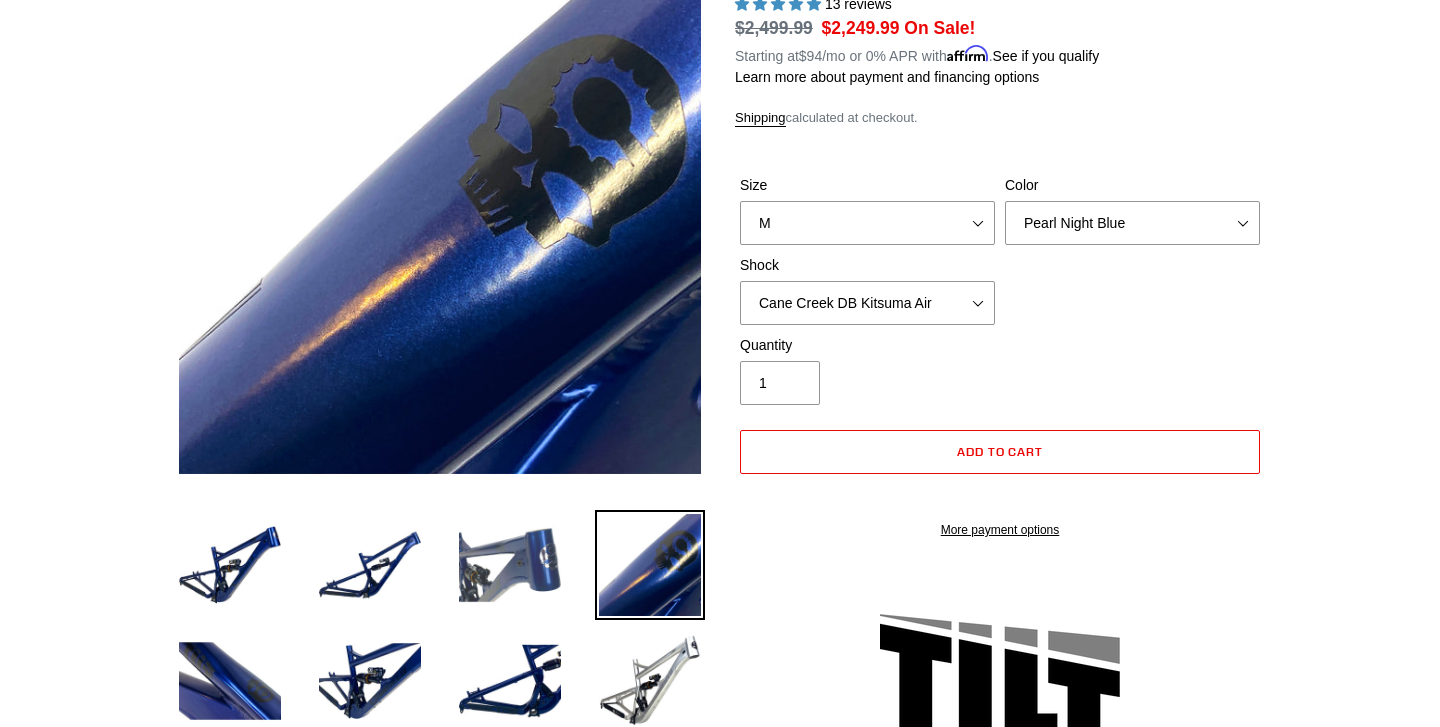 click at bounding box center (510, 565) 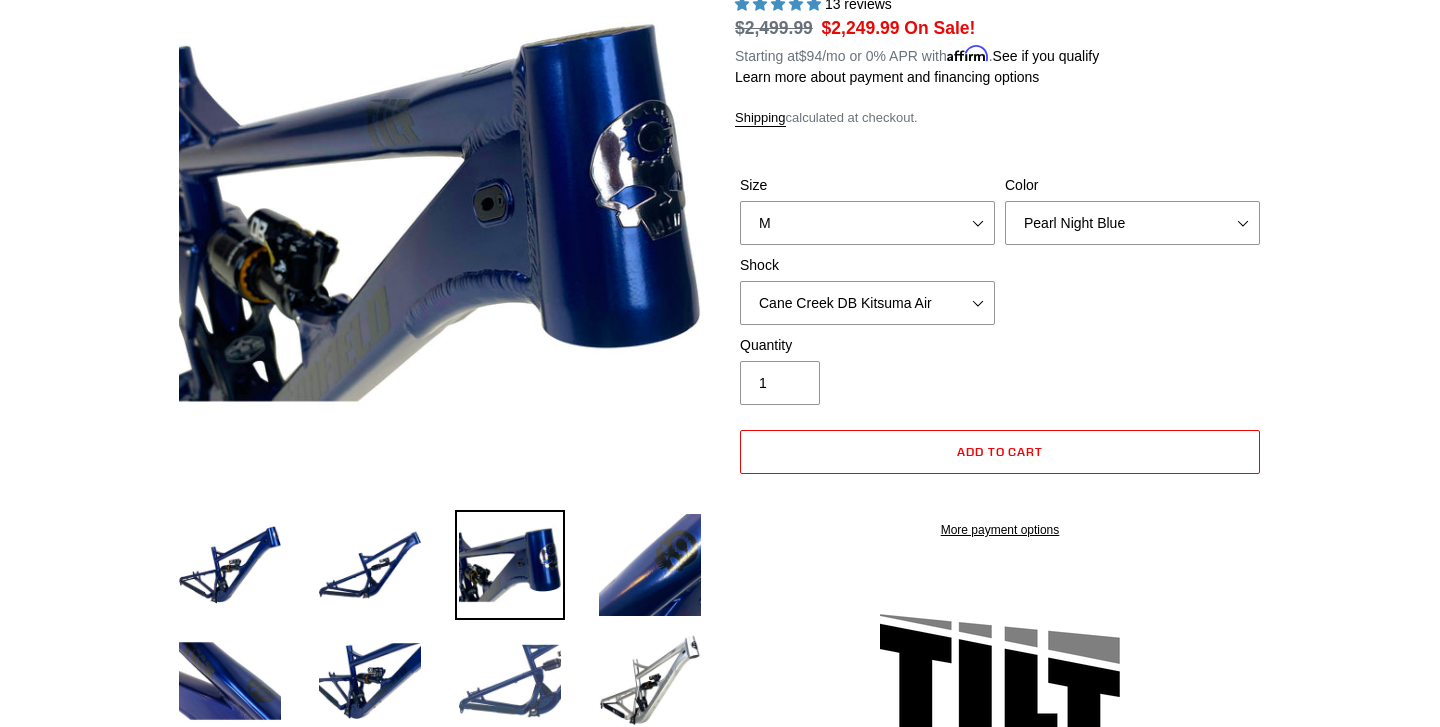 click at bounding box center [510, 681] 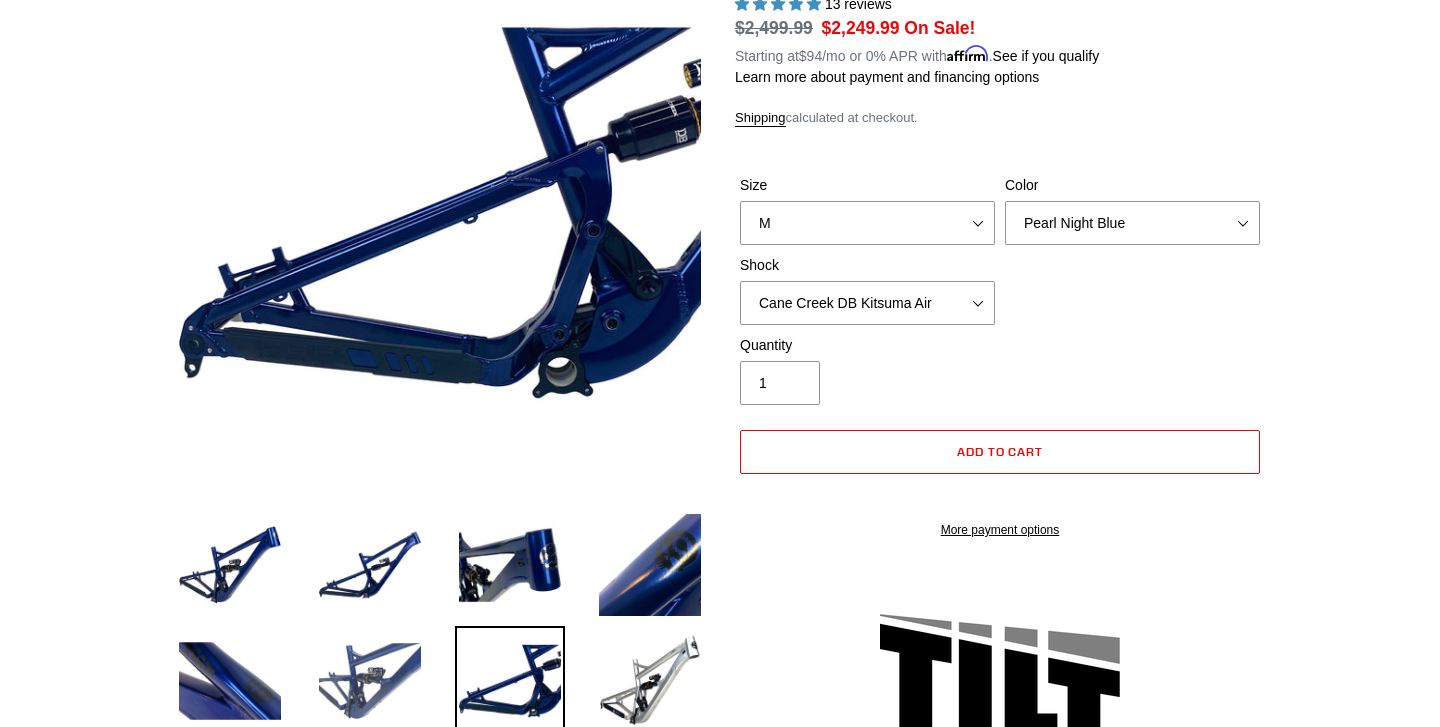 click at bounding box center (370, 681) 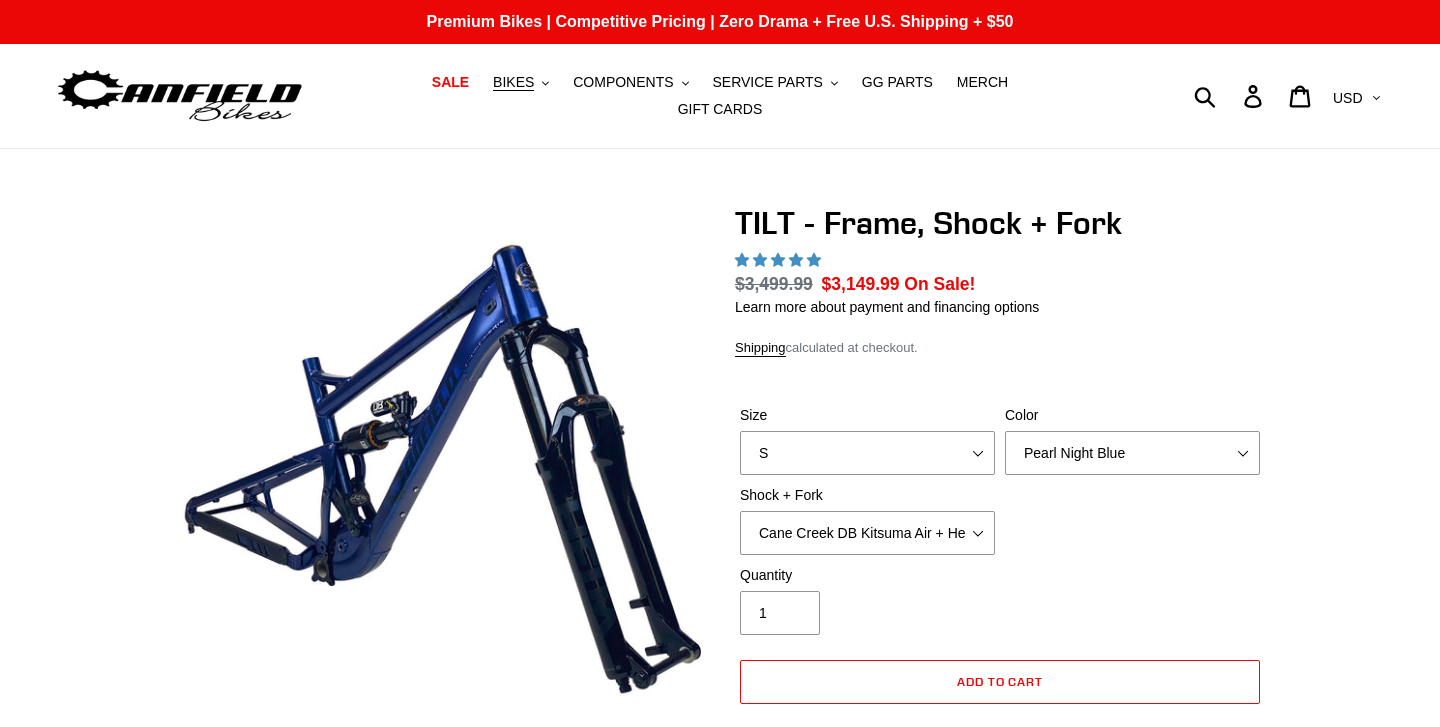 scroll, scrollTop: 0, scrollLeft: 0, axis: both 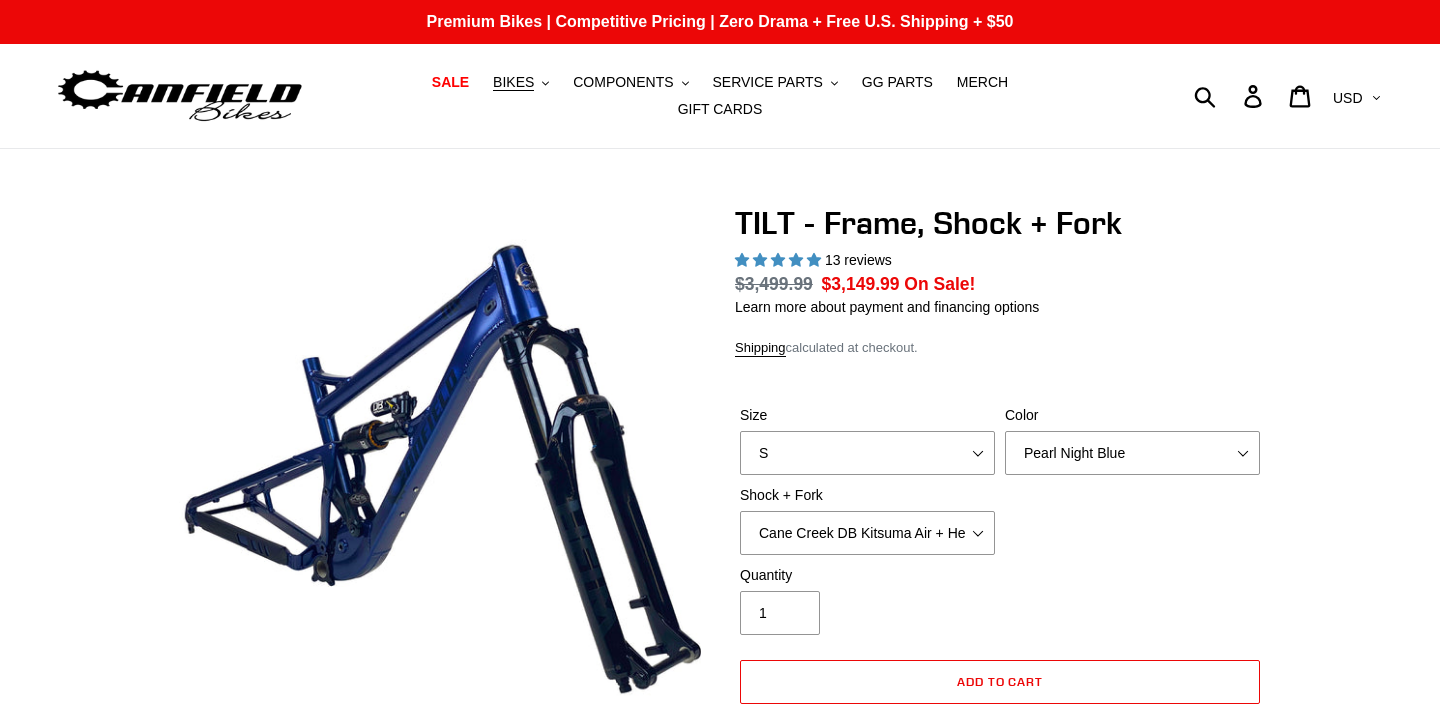 select on "highest-rating" 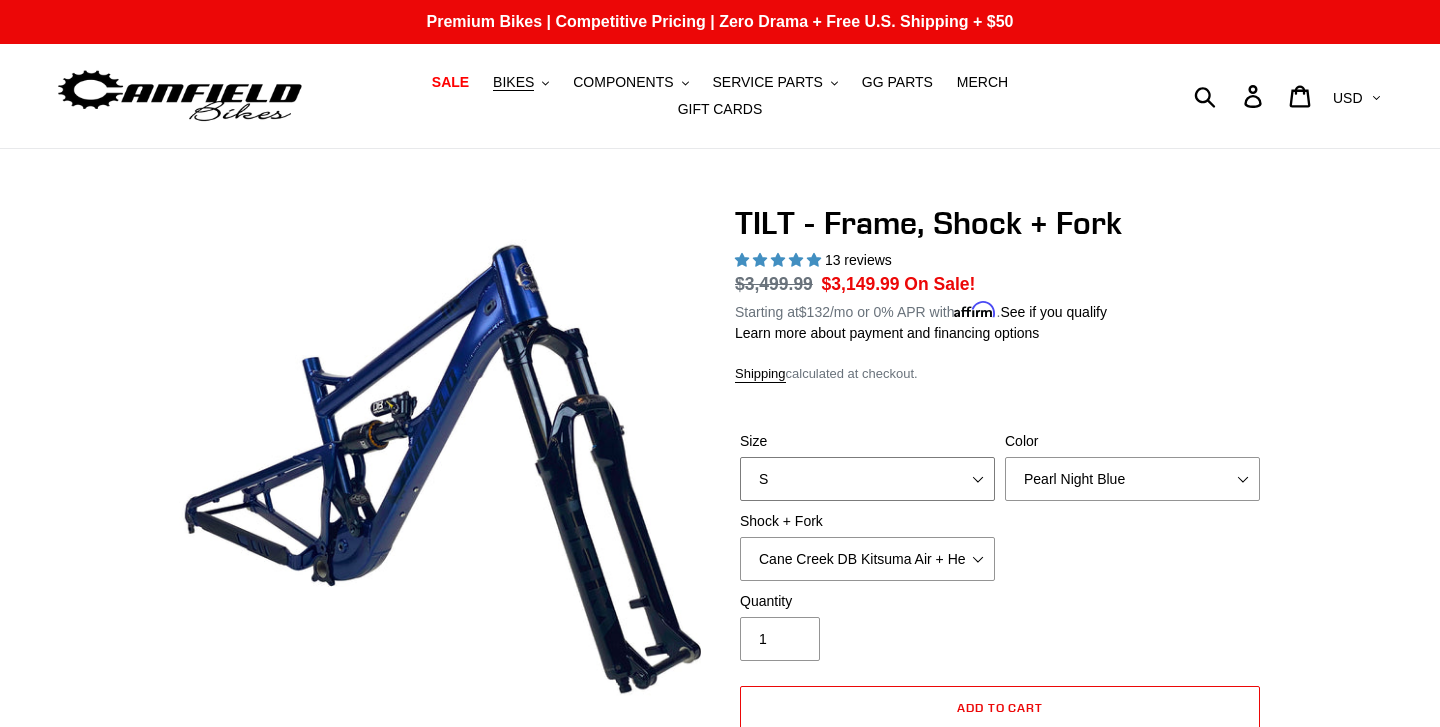 select on "M" 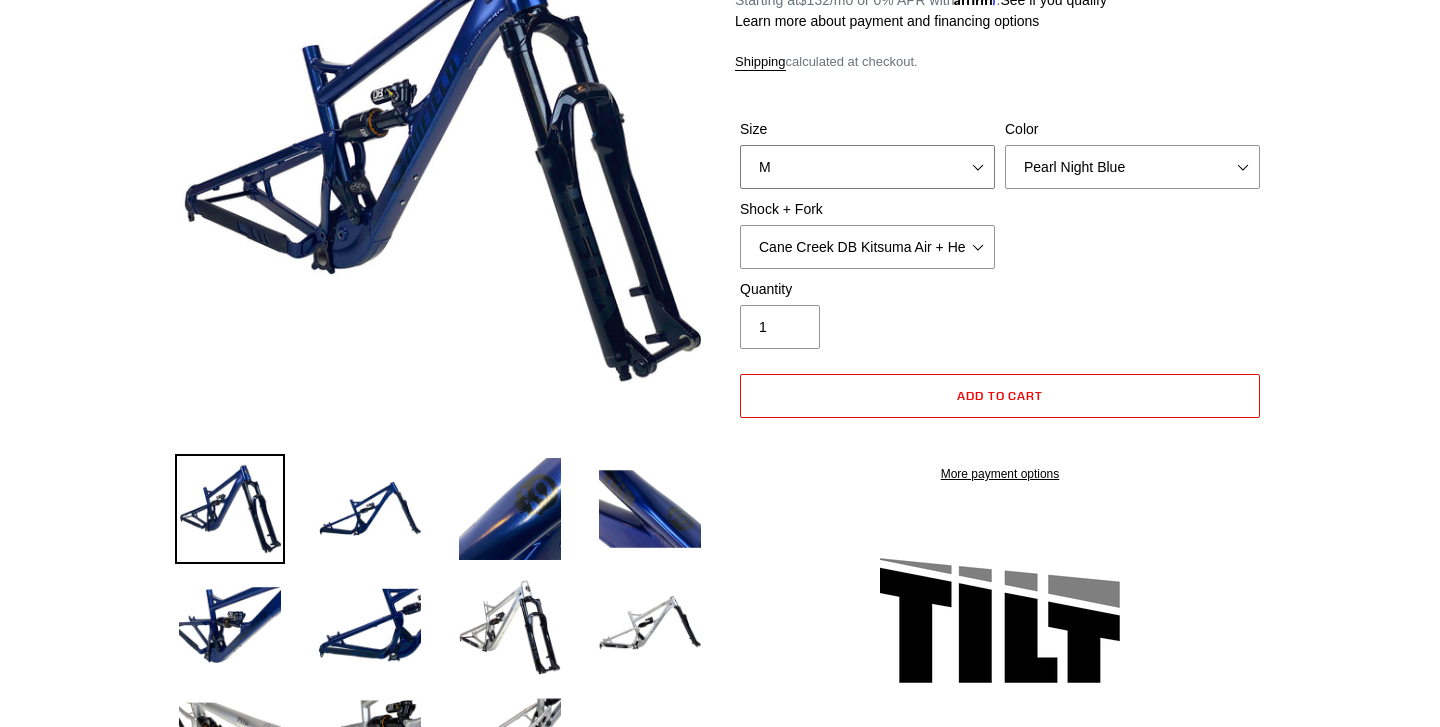scroll, scrollTop: 313, scrollLeft: 0, axis: vertical 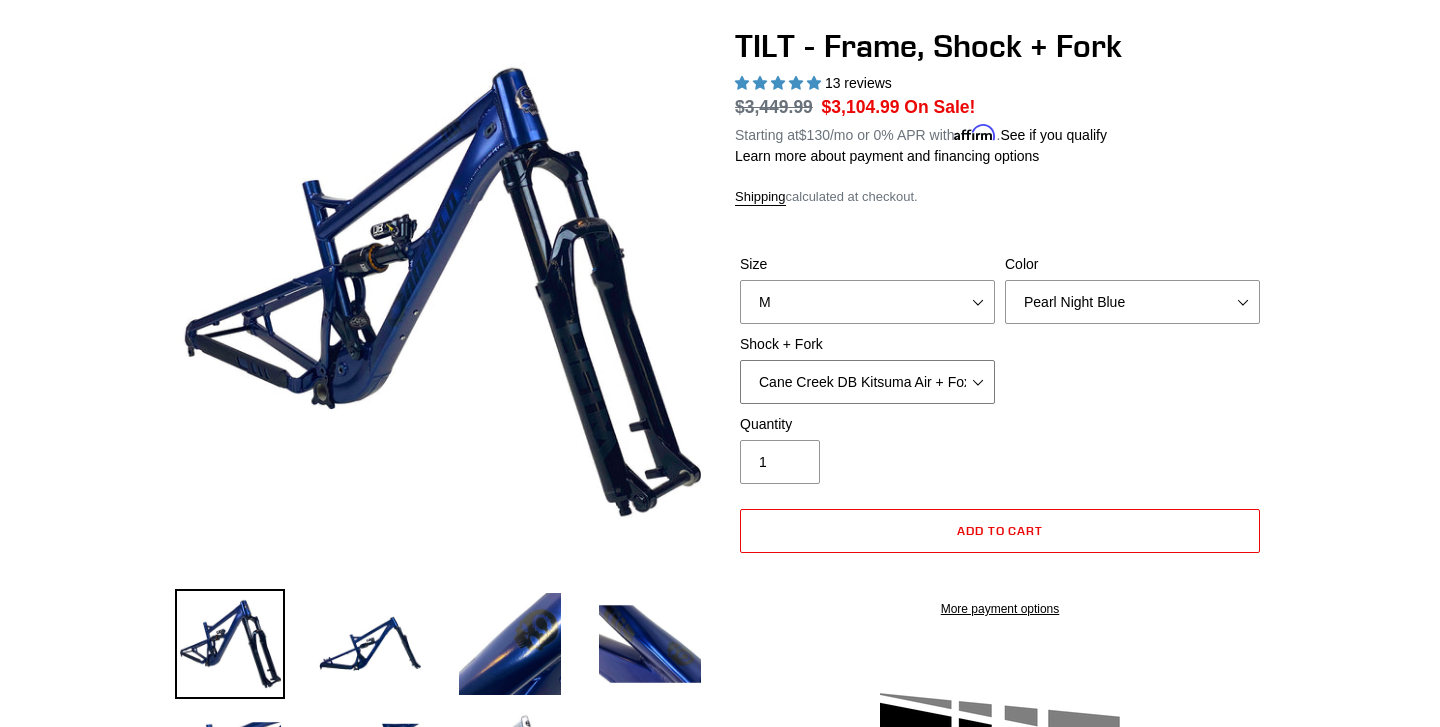 select on "Fox Float X + Fox 36 Grip X Factory 150mm" 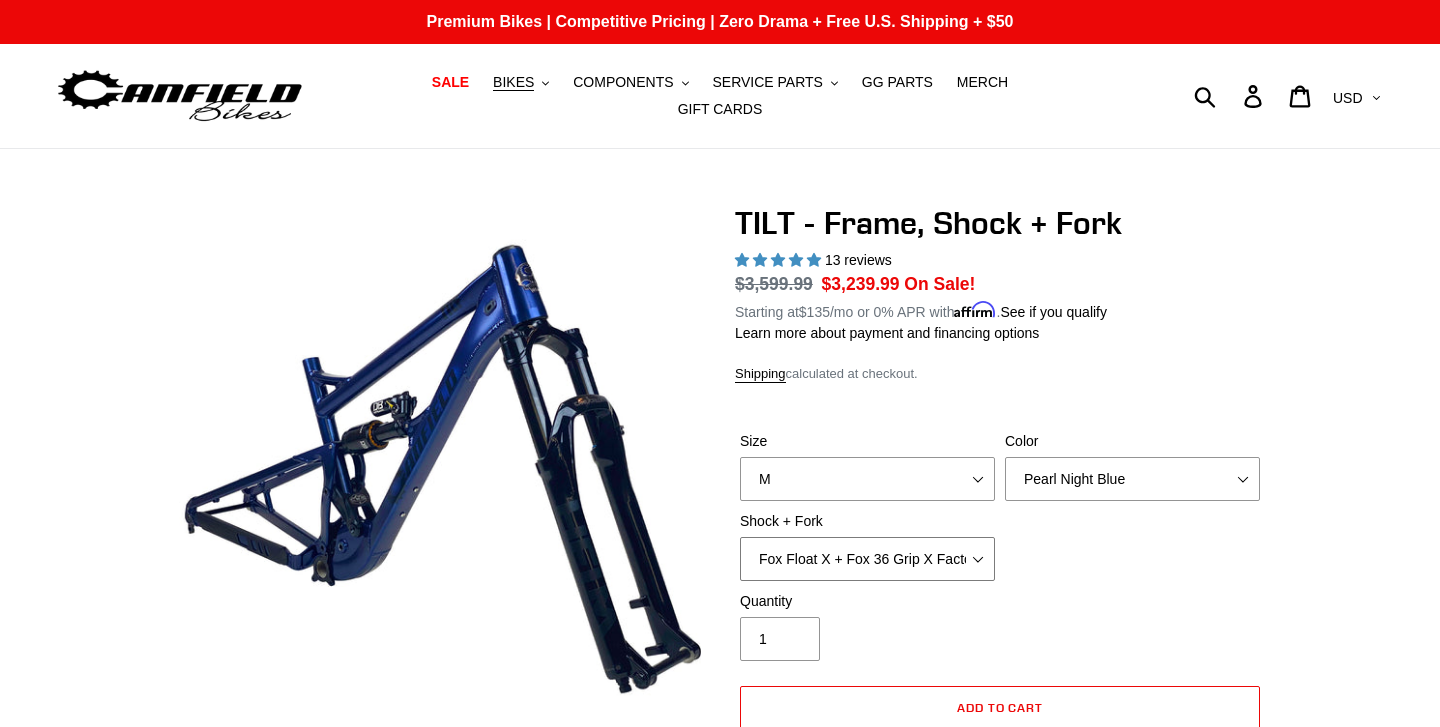 scroll, scrollTop: 0, scrollLeft: 0, axis: both 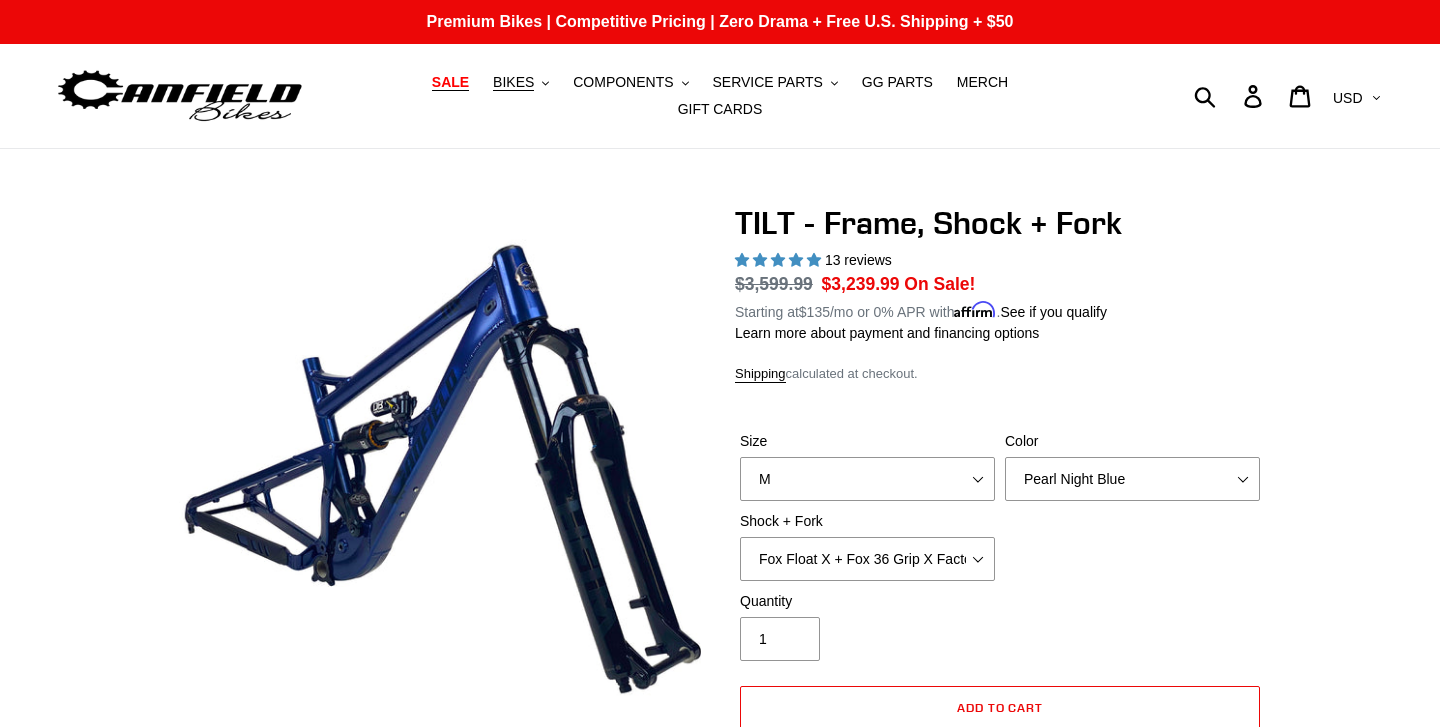 click on "SALE" at bounding box center (450, 82) 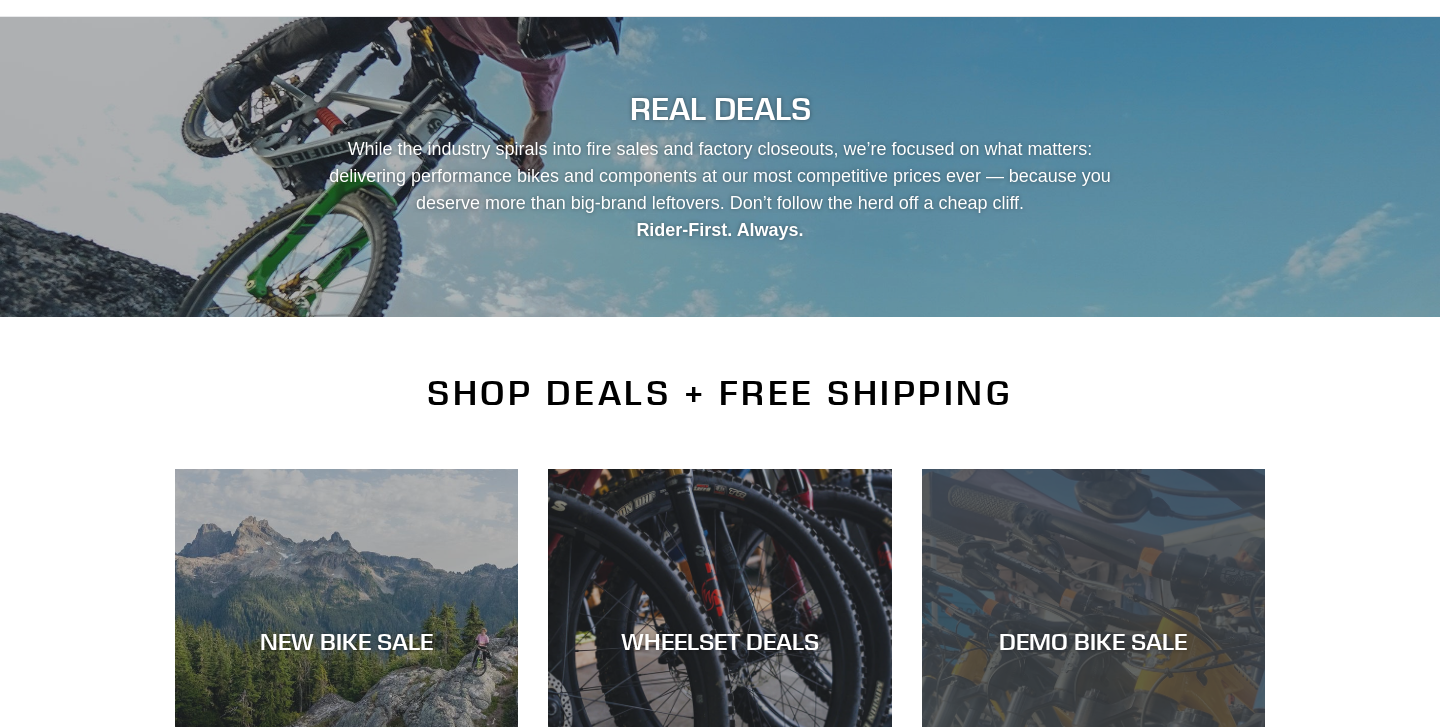 scroll, scrollTop: 326, scrollLeft: 0, axis: vertical 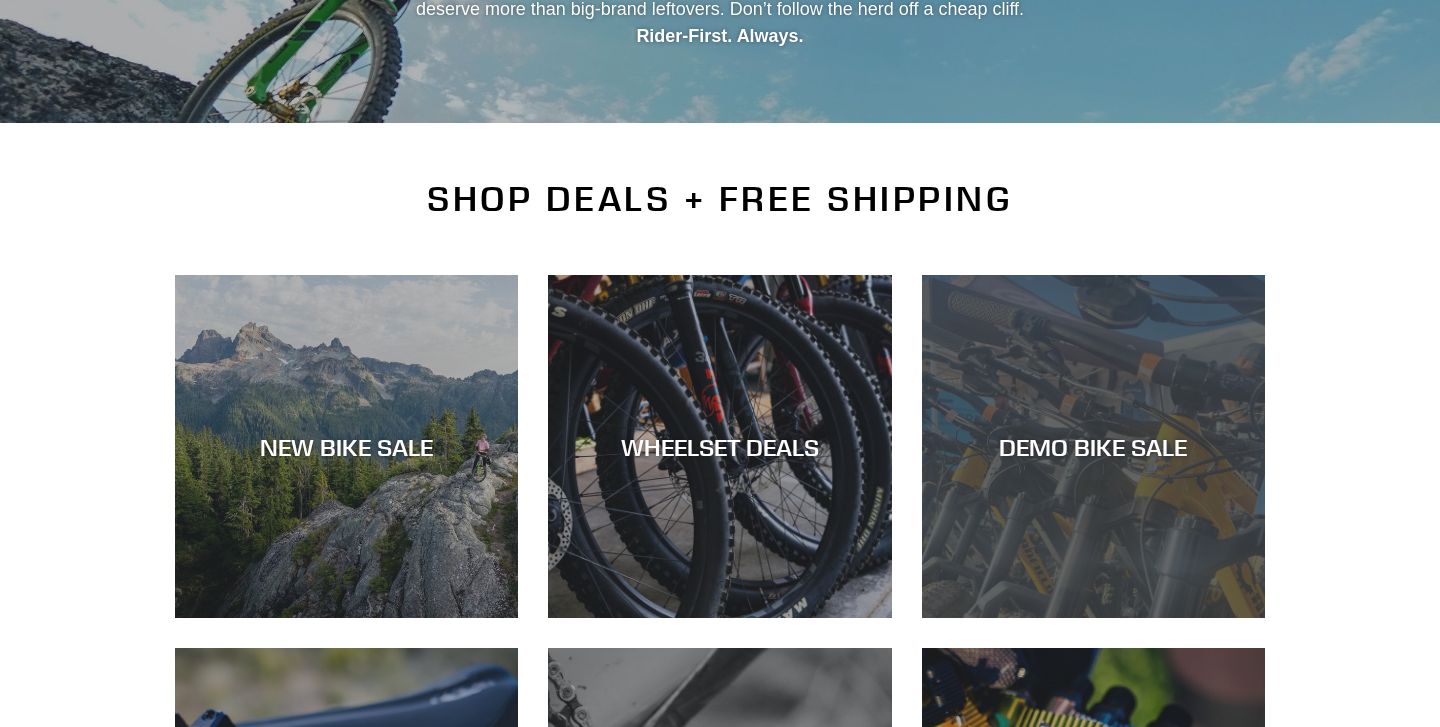 click on "DEMO BIKE SALE" at bounding box center [1093, 618] 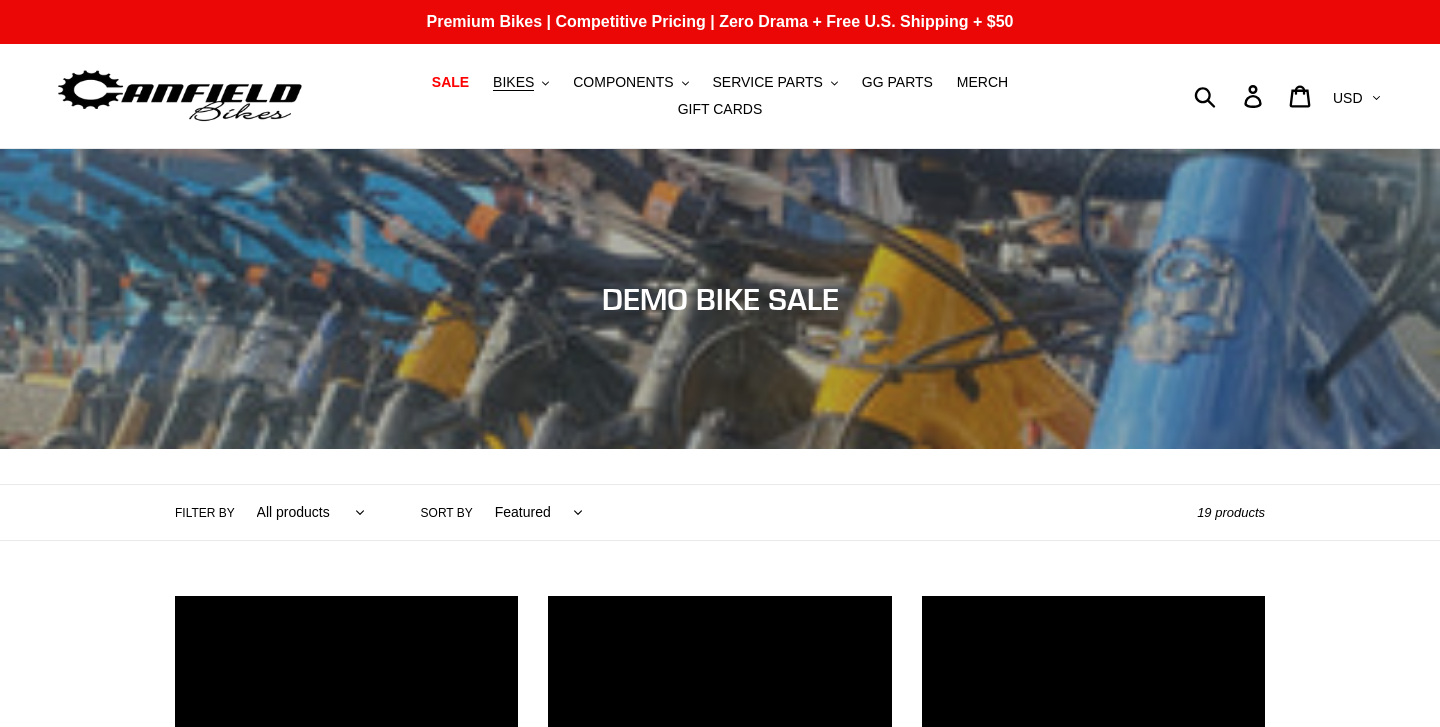 scroll, scrollTop: 0, scrollLeft: 0, axis: both 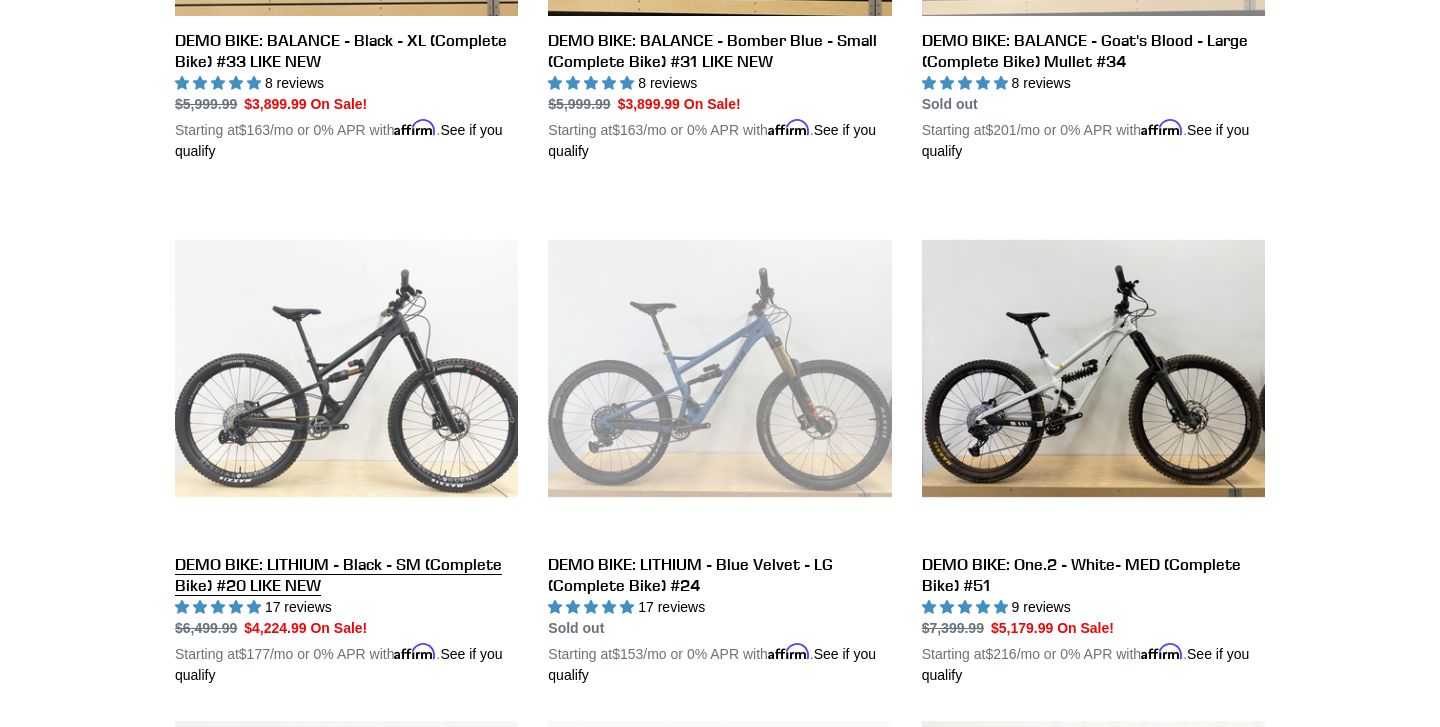 click on "DEMO BIKE: LITHIUM - Black - SM (Complete Bike) #20 LIKE NEW" at bounding box center [346, 441] 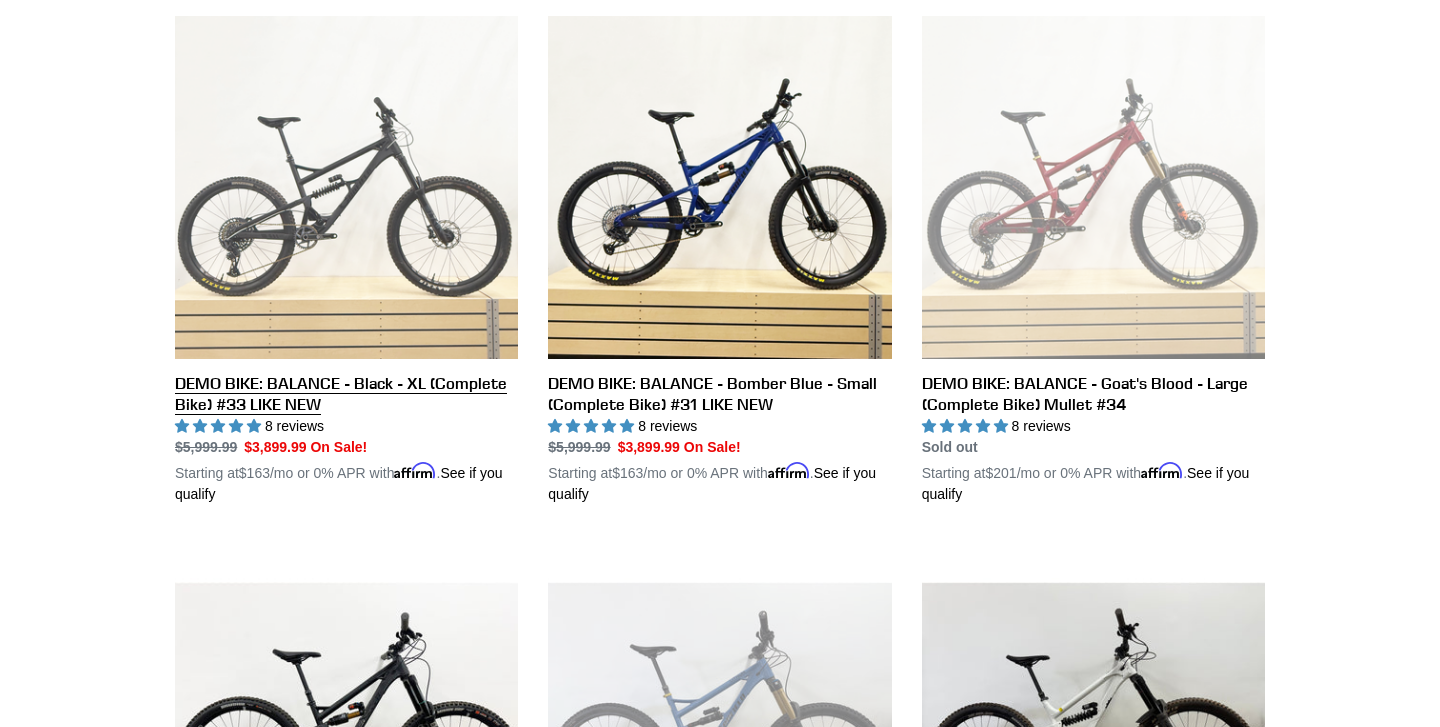 scroll, scrollTop: 579, scrollLeft: 0, axis: vertical 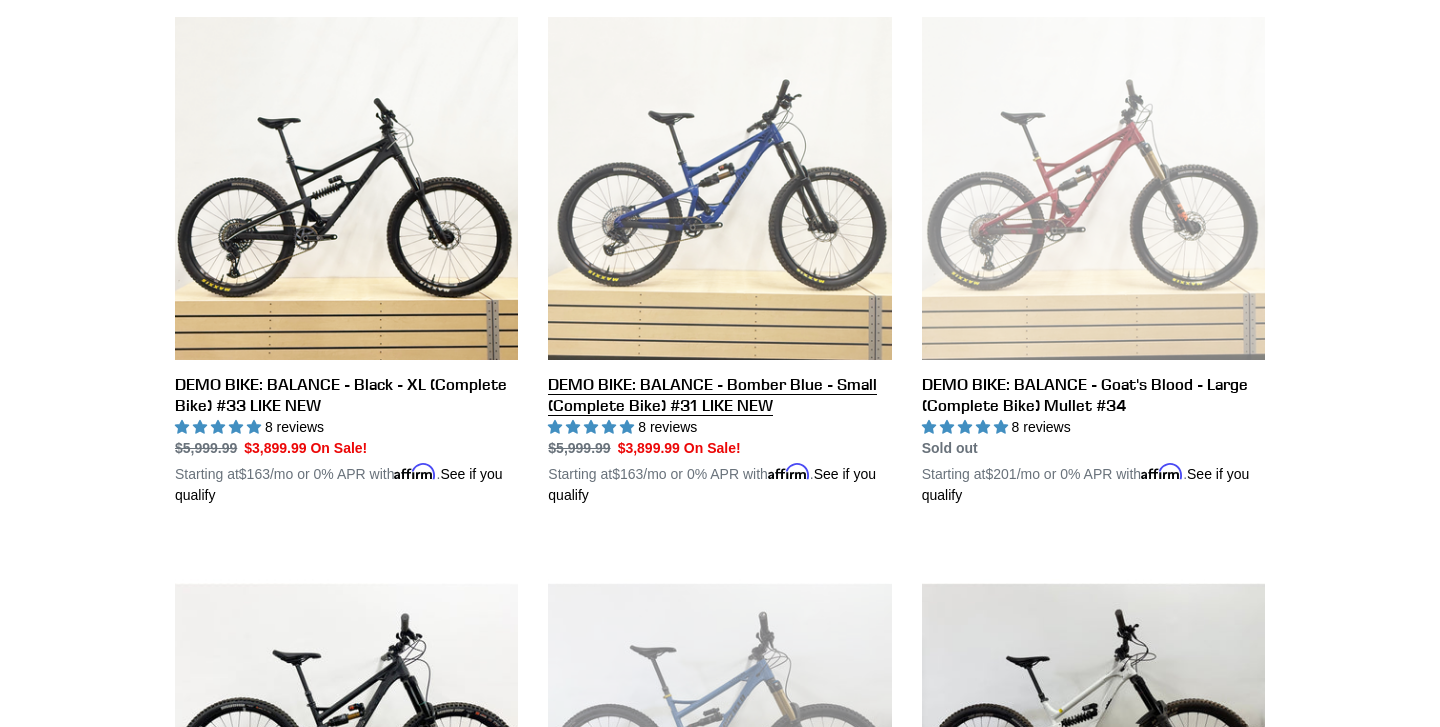 click on "DEMO BIKE: BALANCE - Bomber Blue - Small (Complete Bike) #31 LIKE NEW" at bounding box center (719, 261) 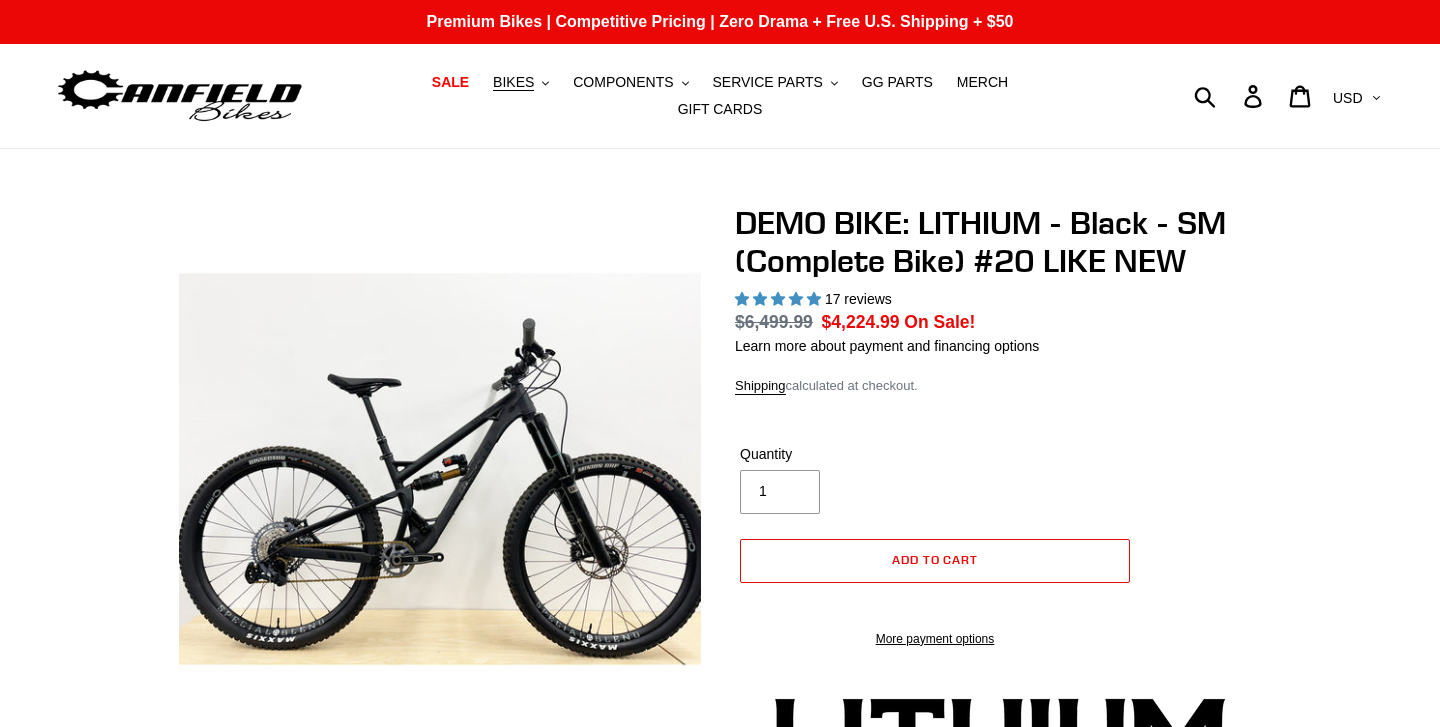 scroll, scrollTop: 0, scrollLeft: 0, axis: both 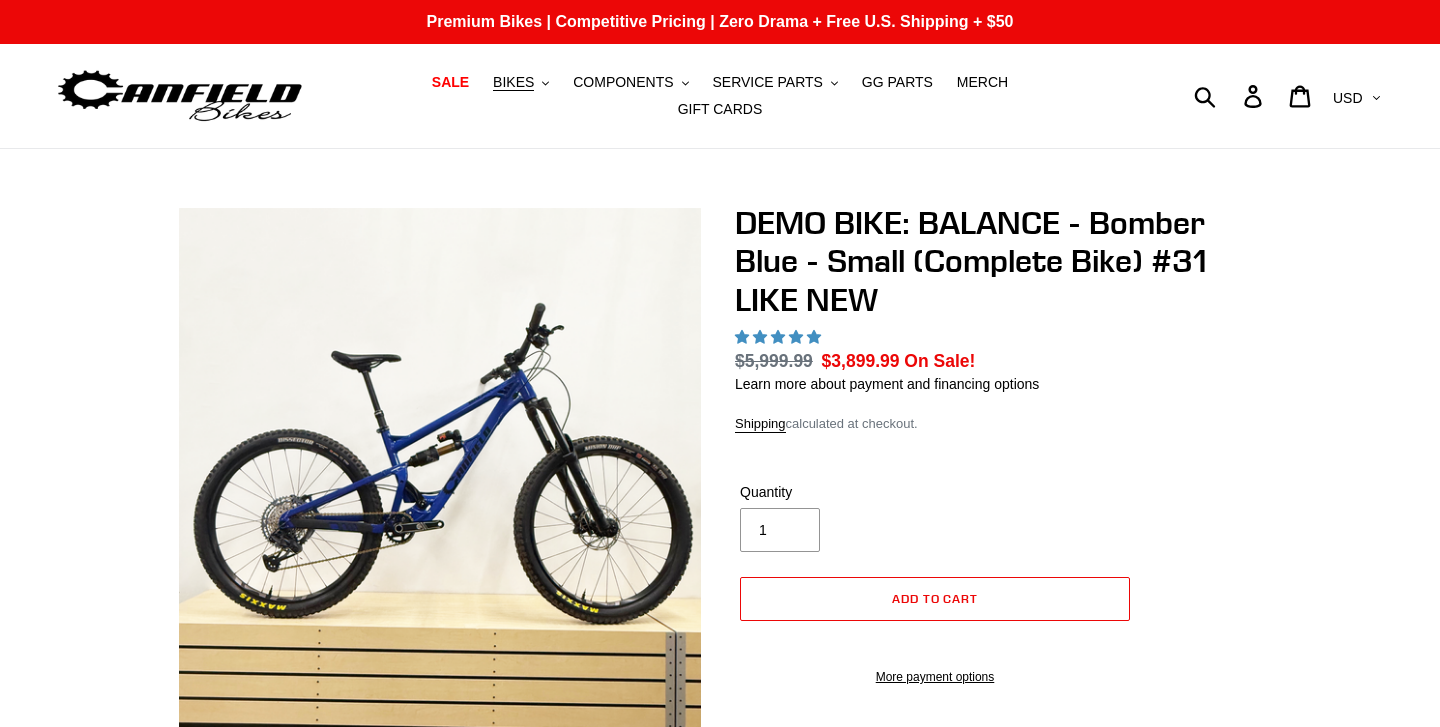 select on "highest-rating" 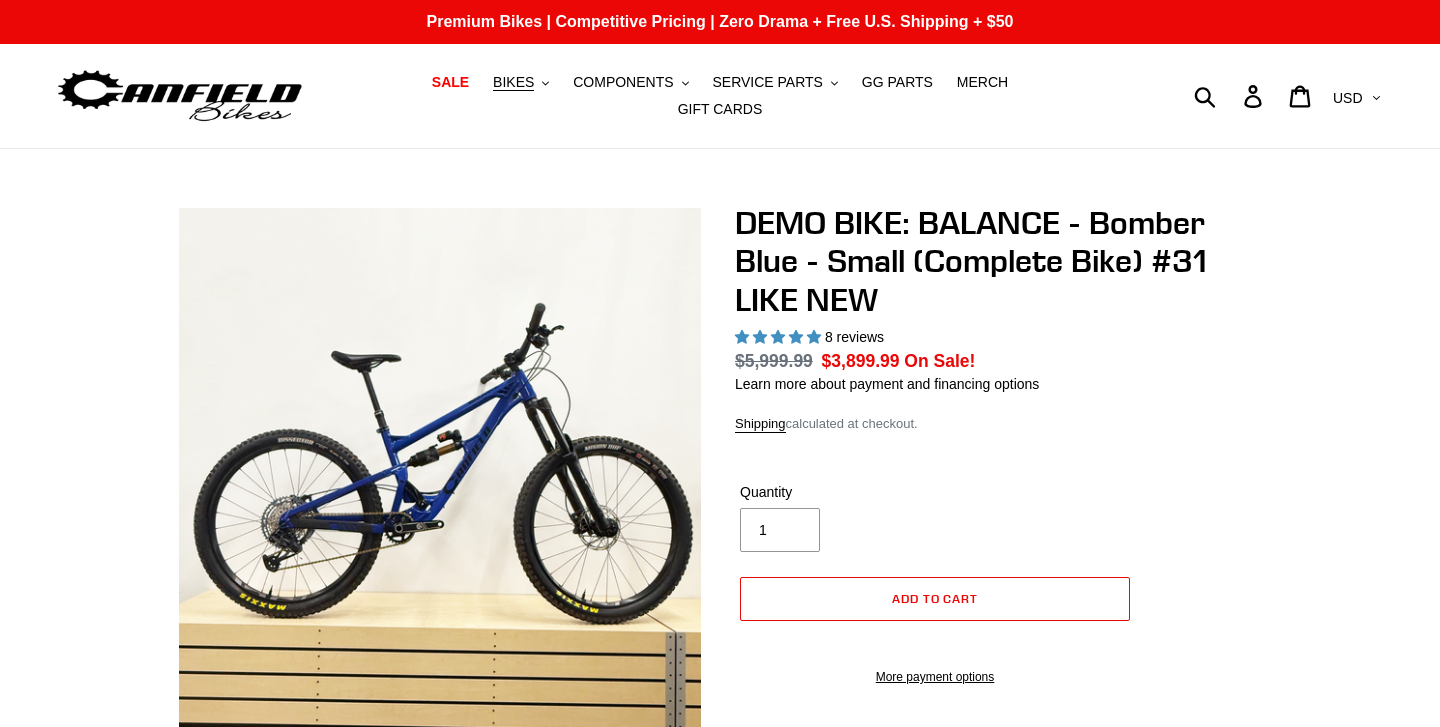 scroll, scrollTop: 0, scrollLeft: 0, axis: both 